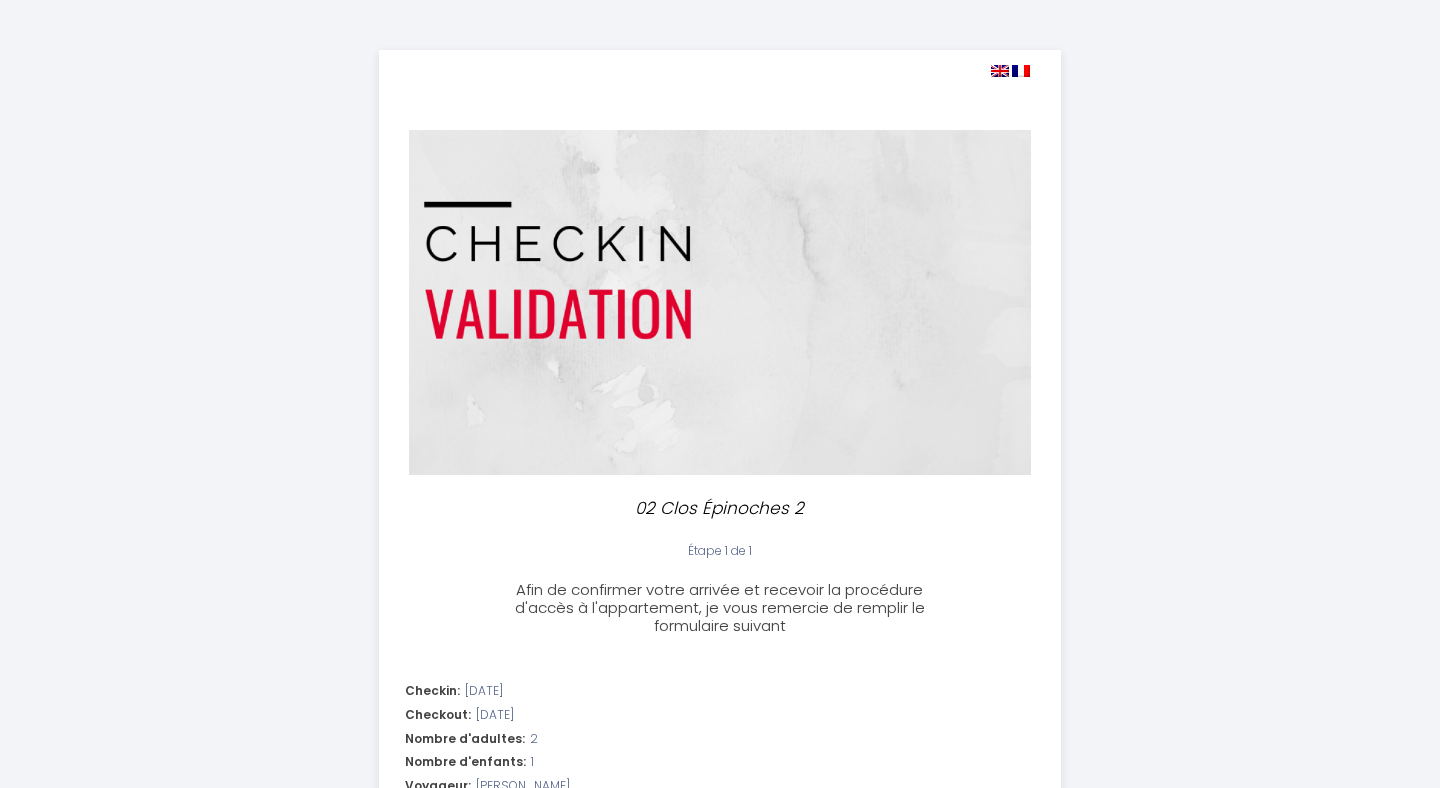 select 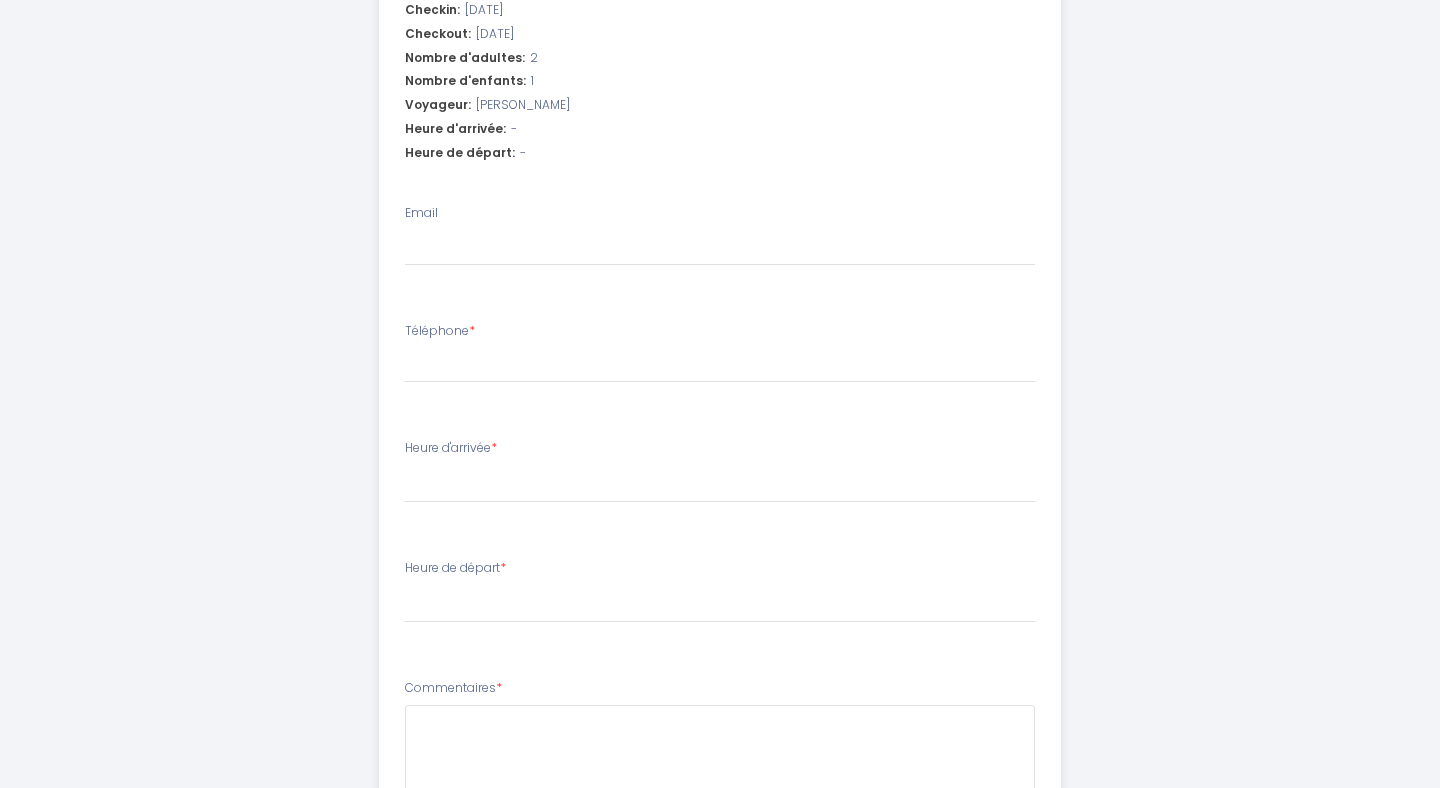 scroll, scrollTop: 633, scrollLeft: 0, axis: vertical 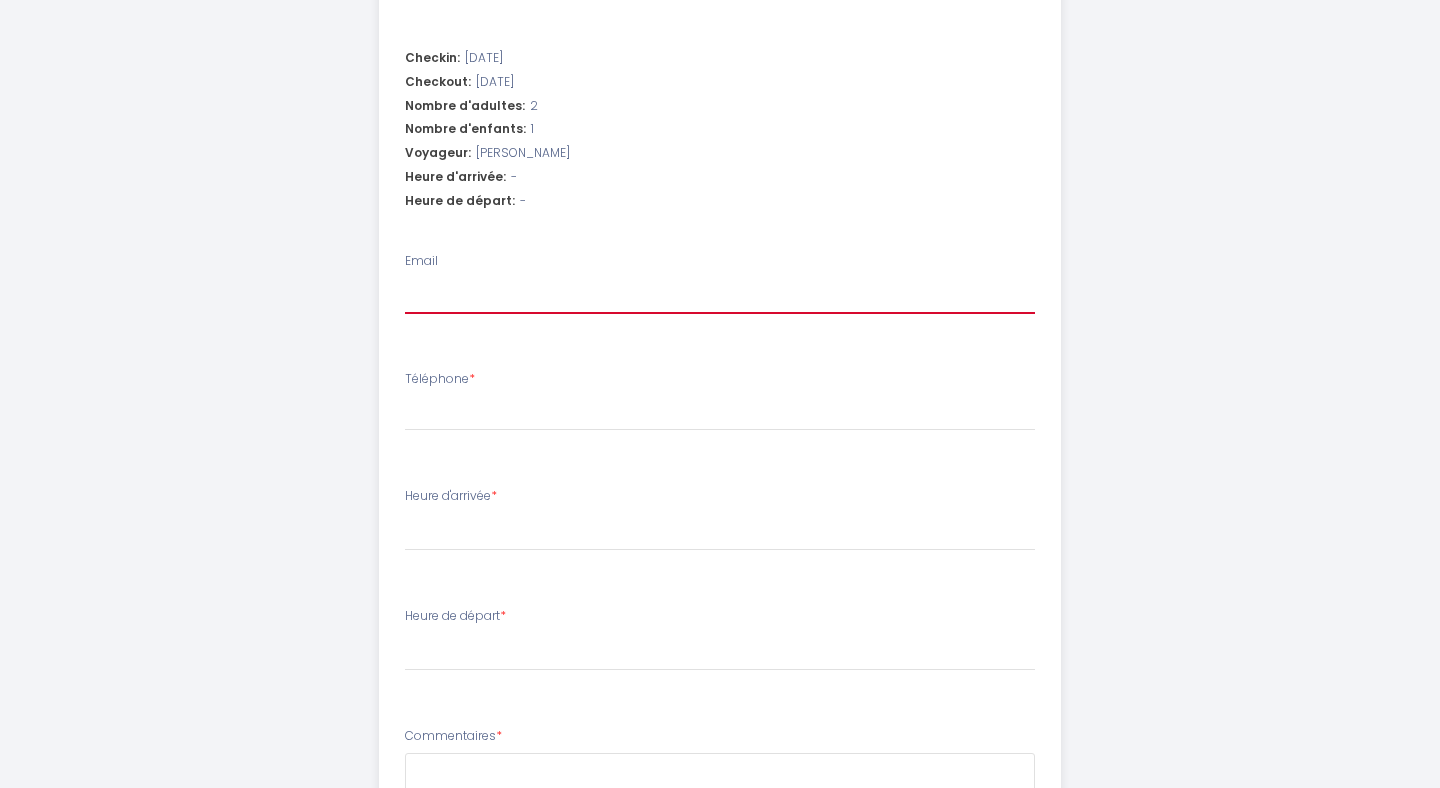 click on "Email" at bounding box center [720, 296] 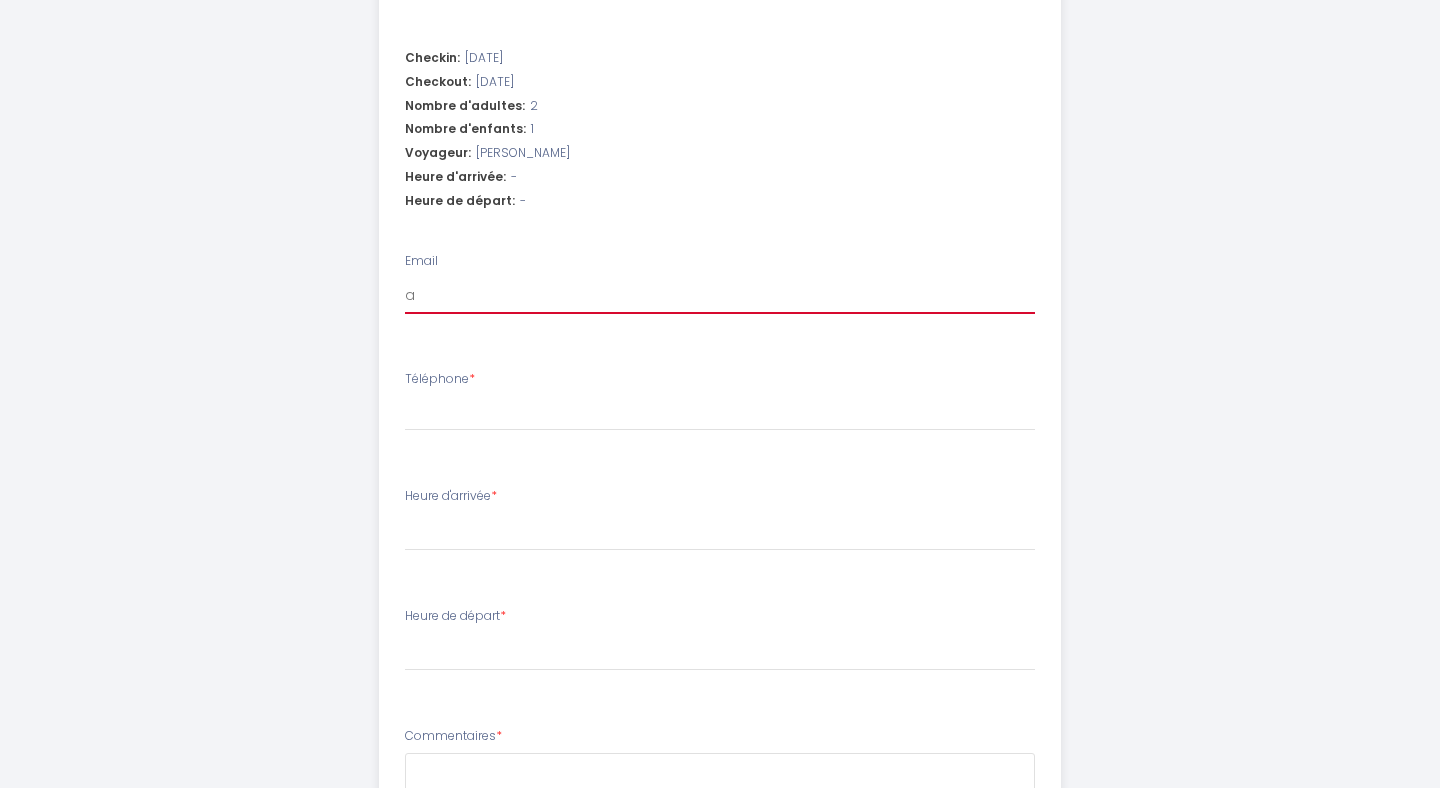 select 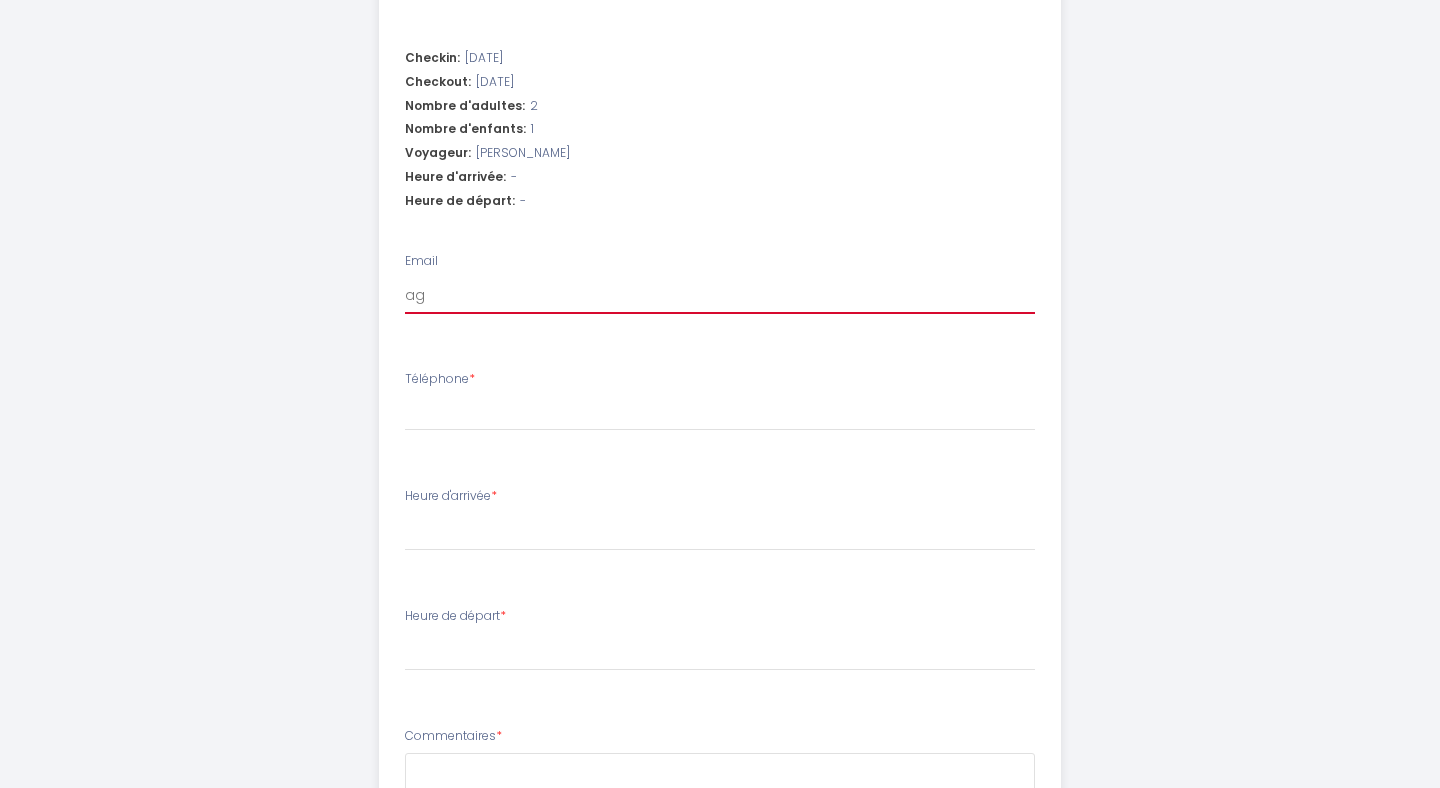 select 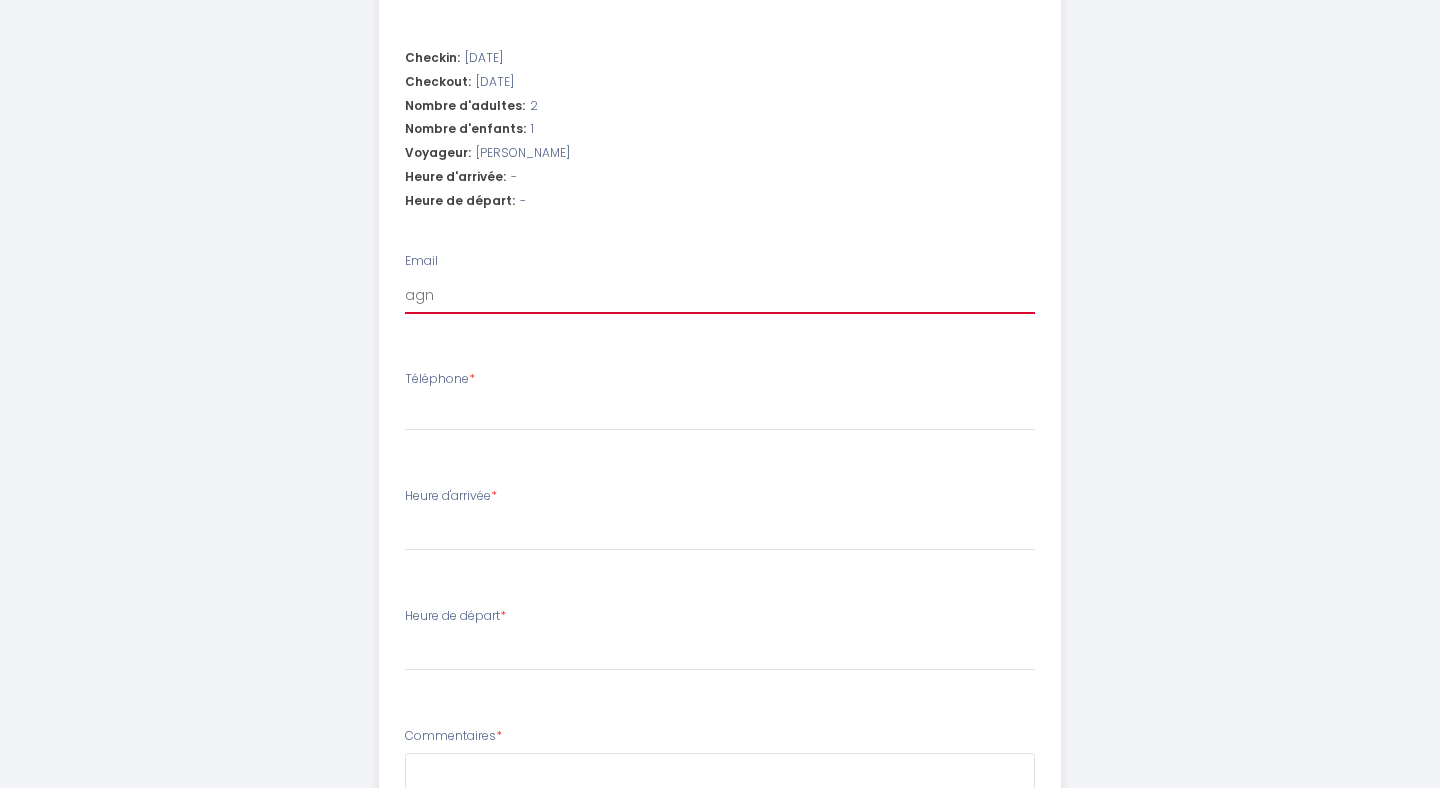 select 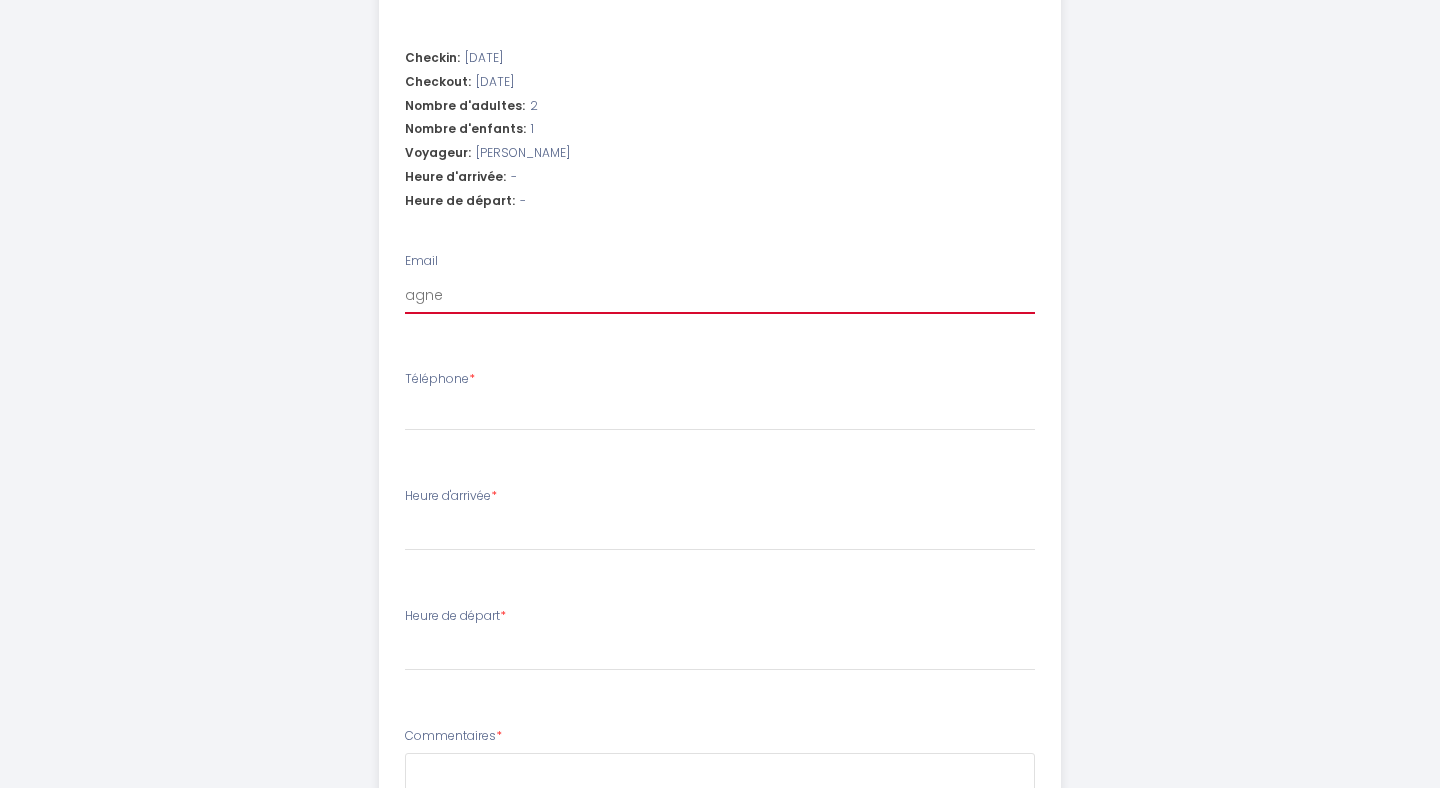 select 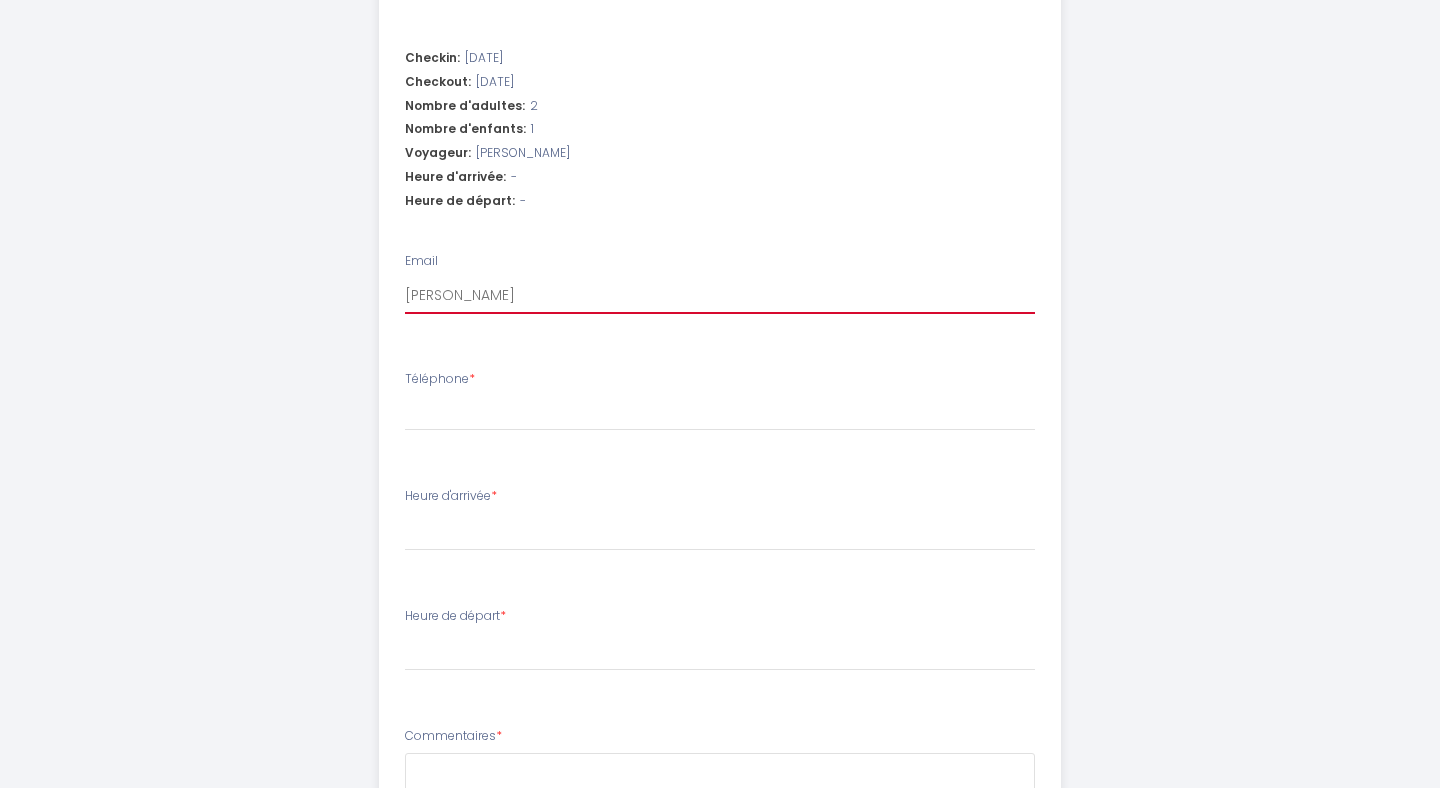 select 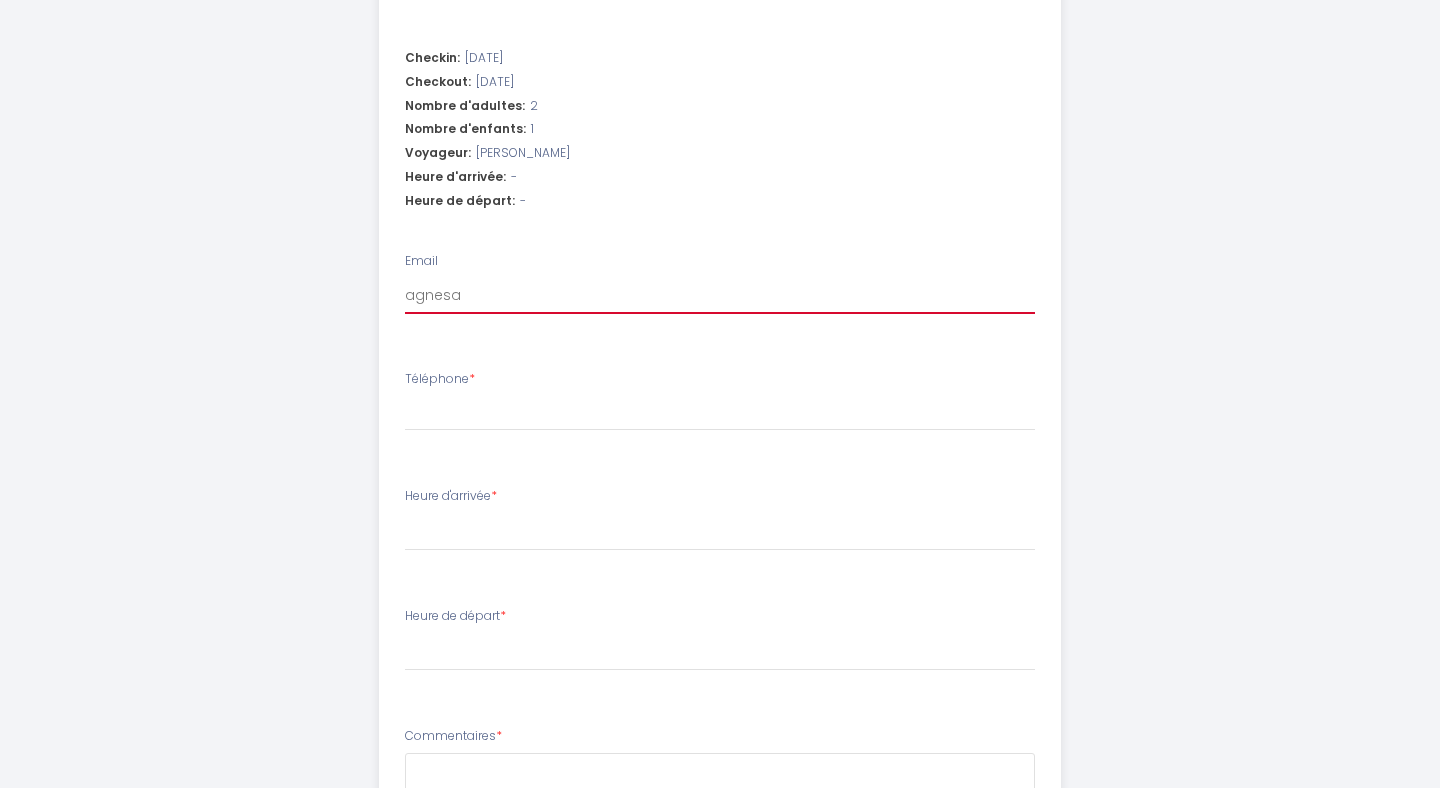 select 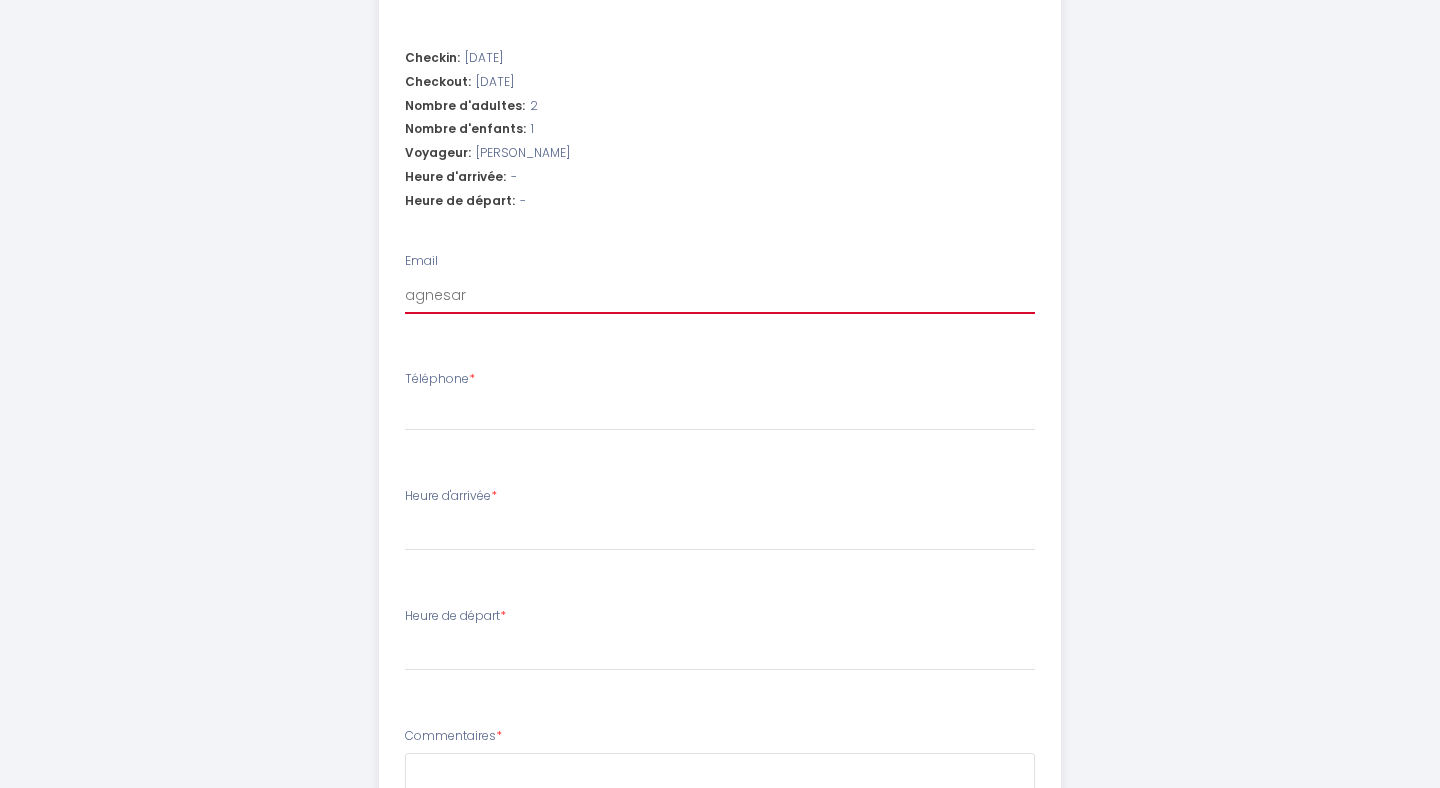 select 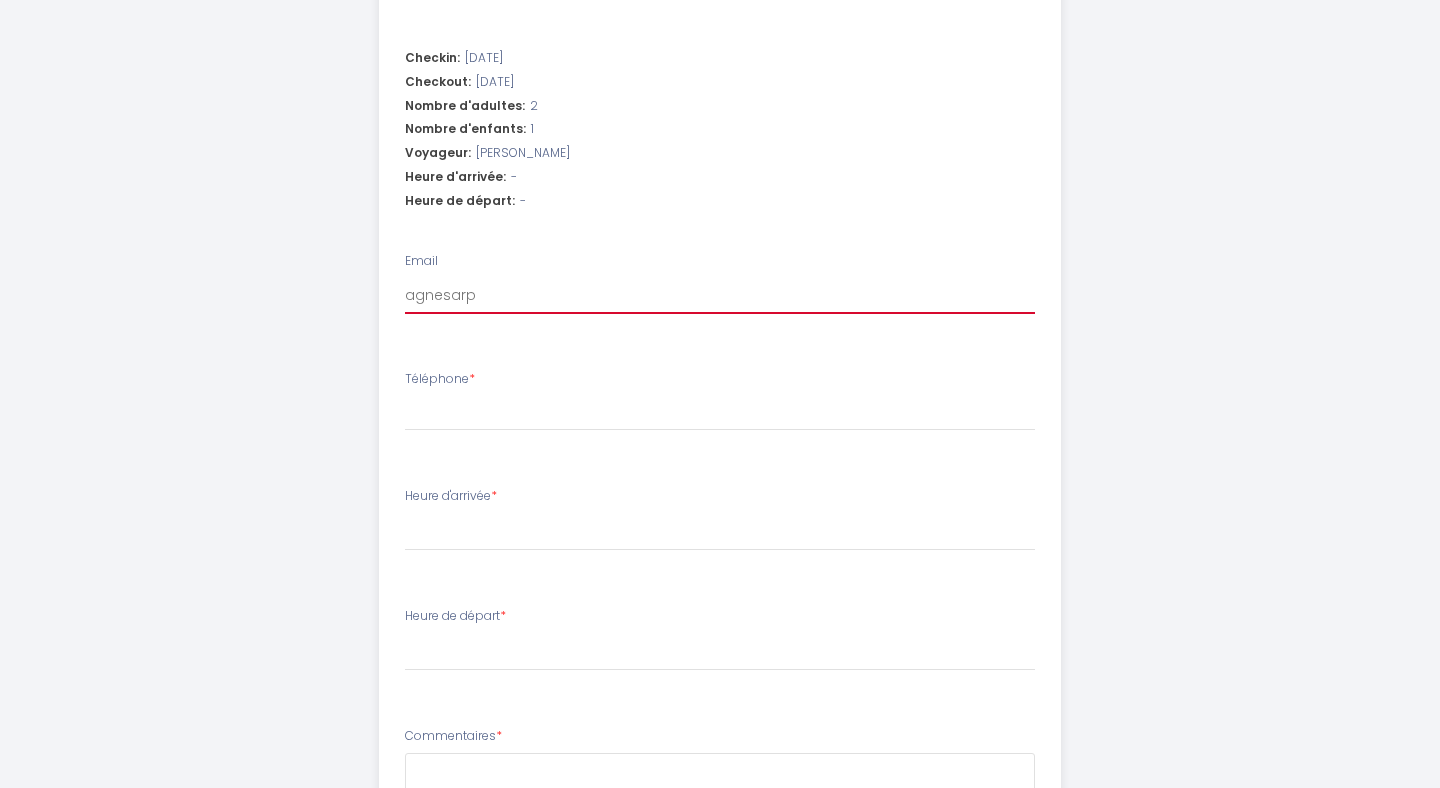 select 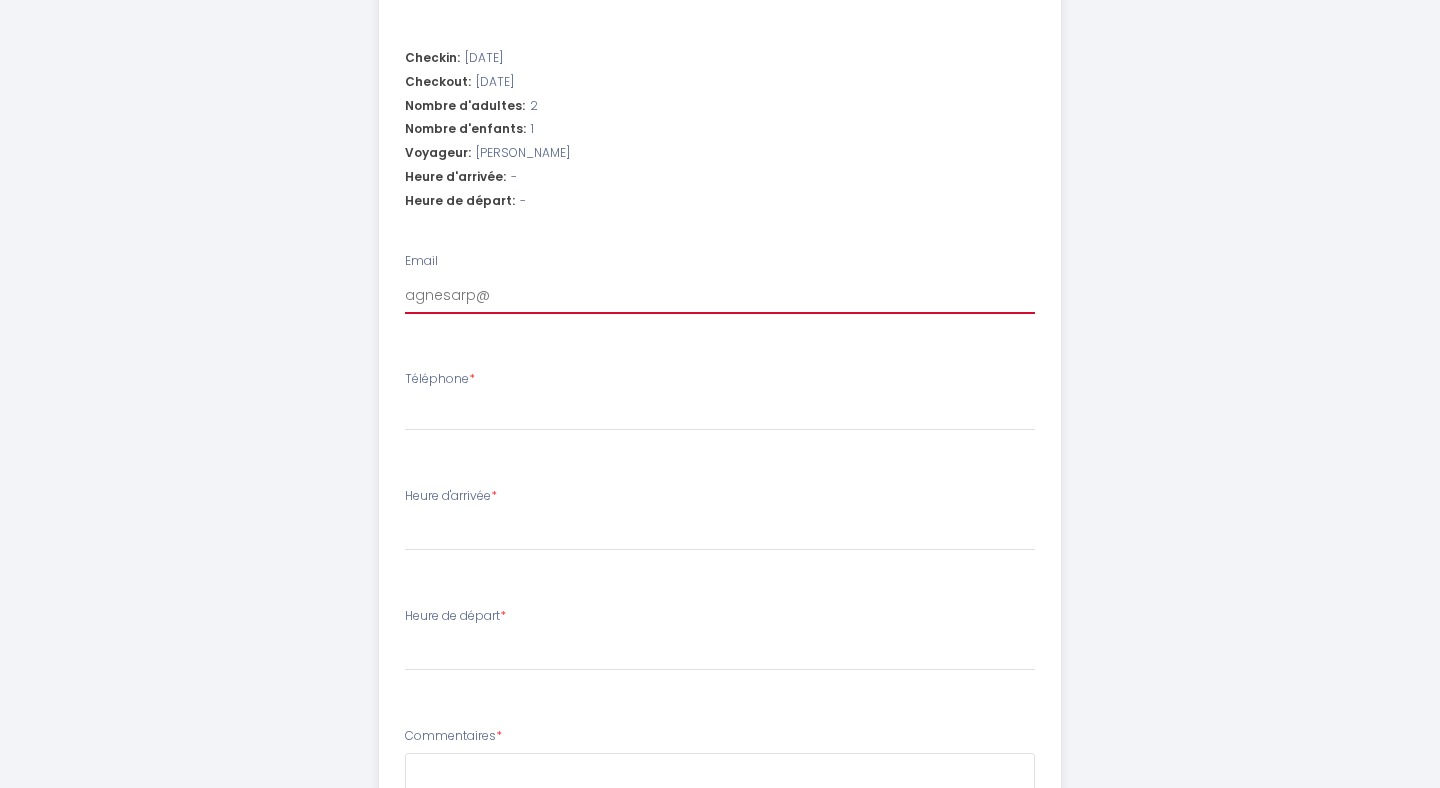 select 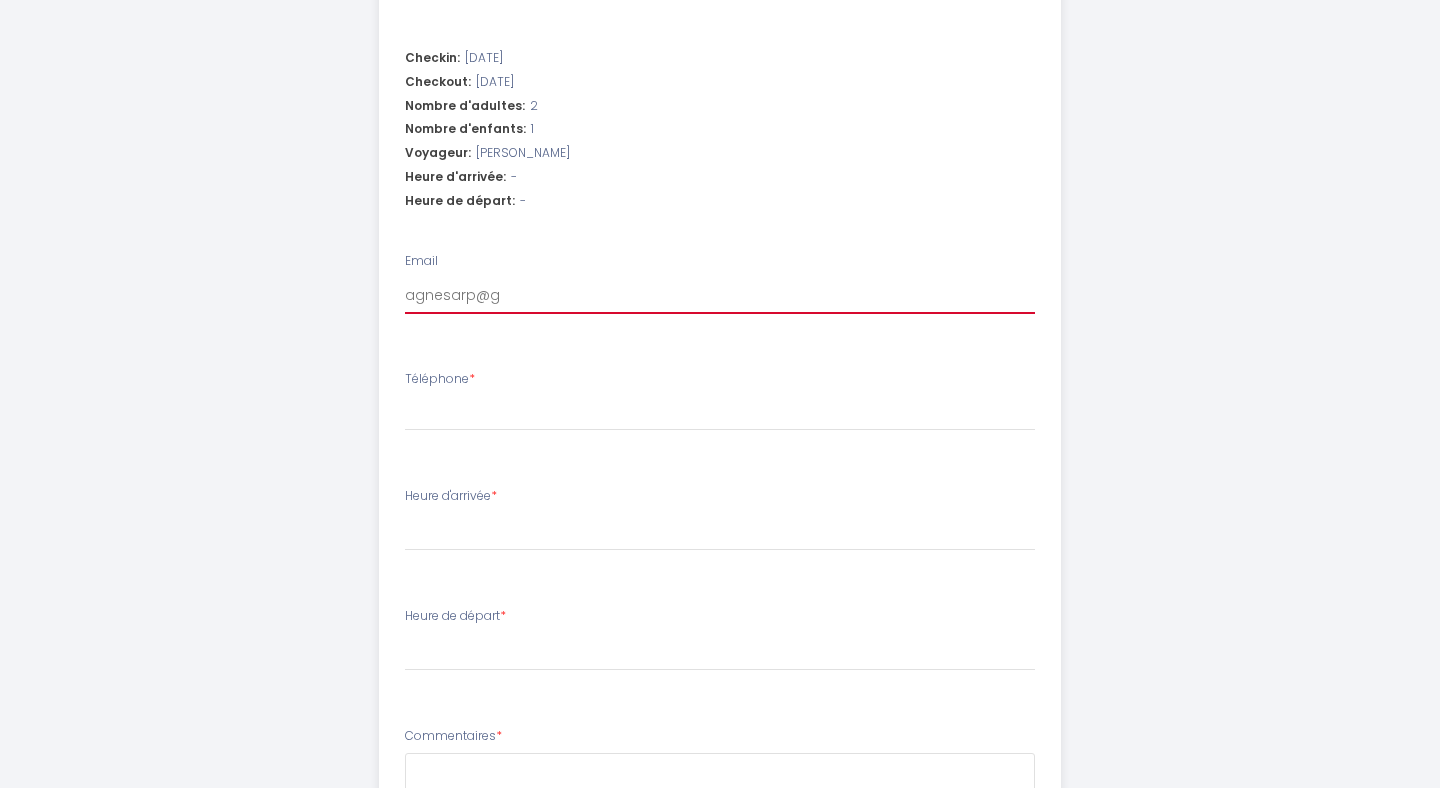 select 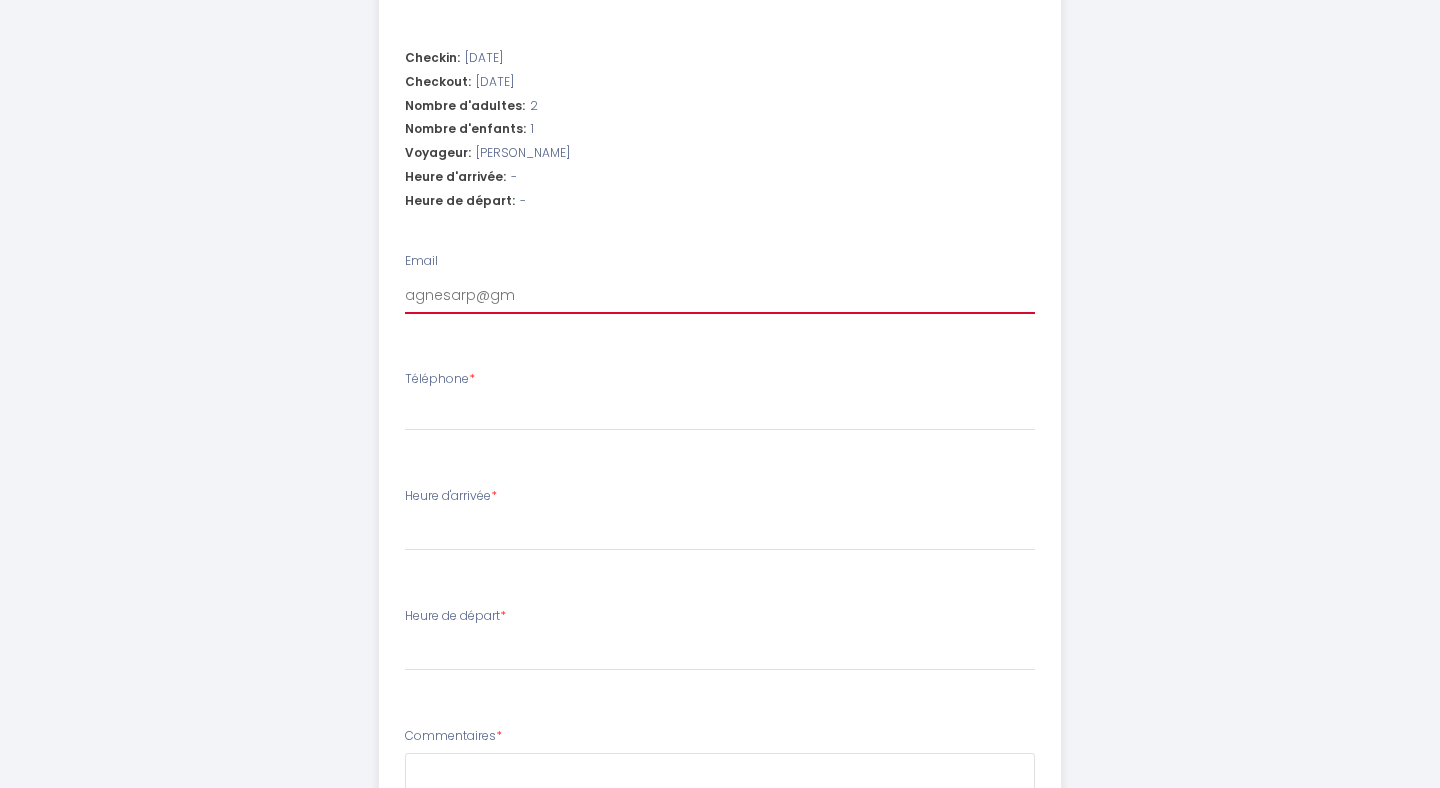 type on "agnesarp@gma" 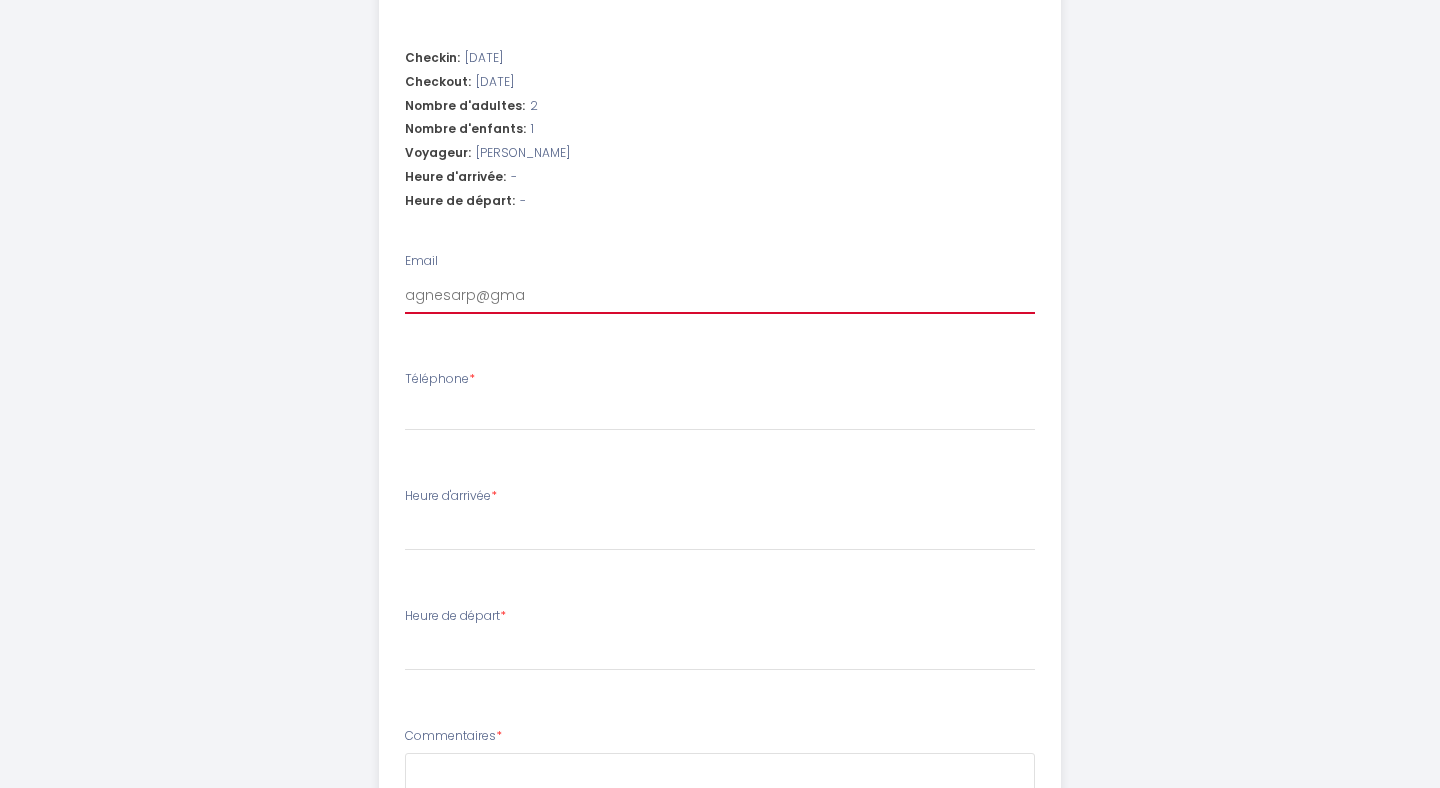 select 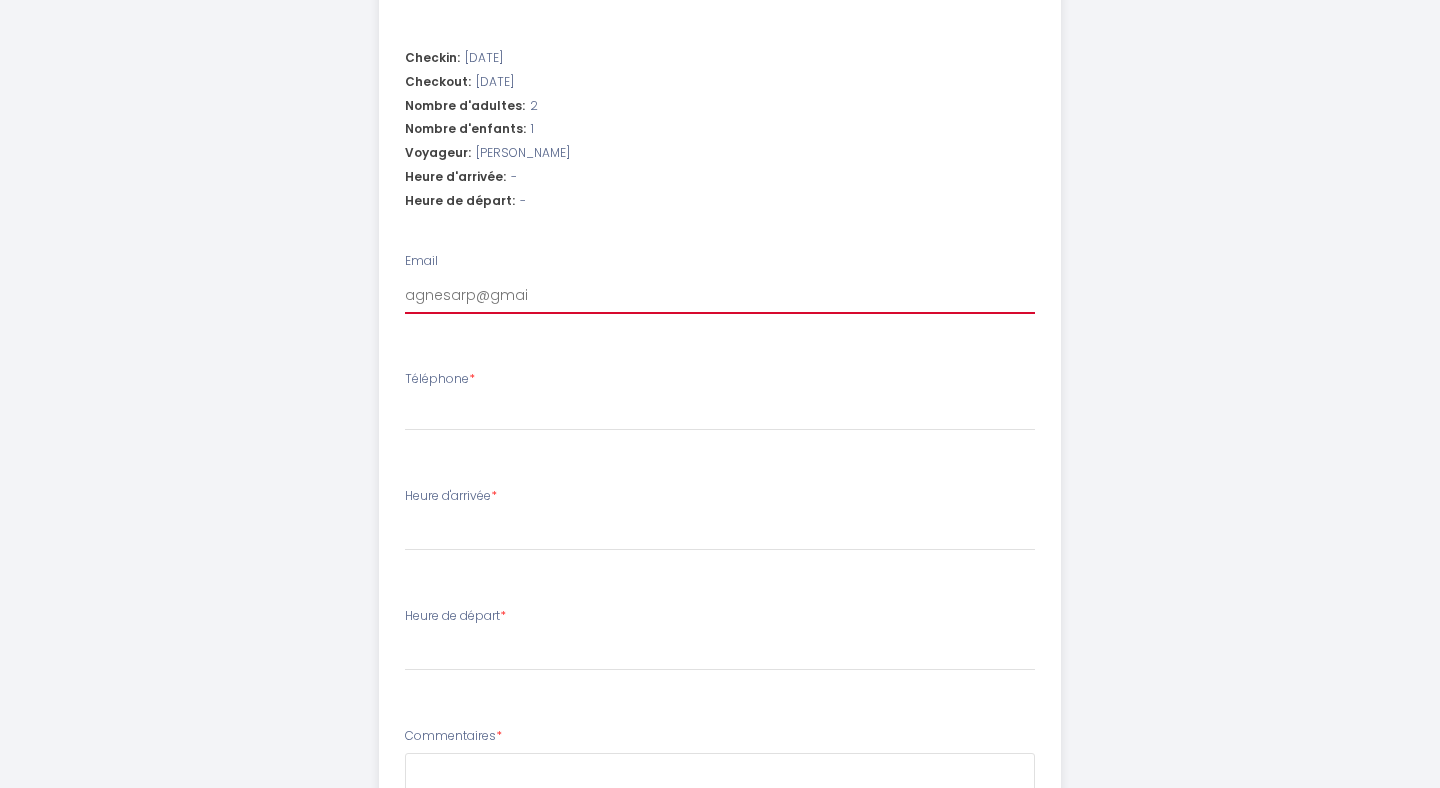 select 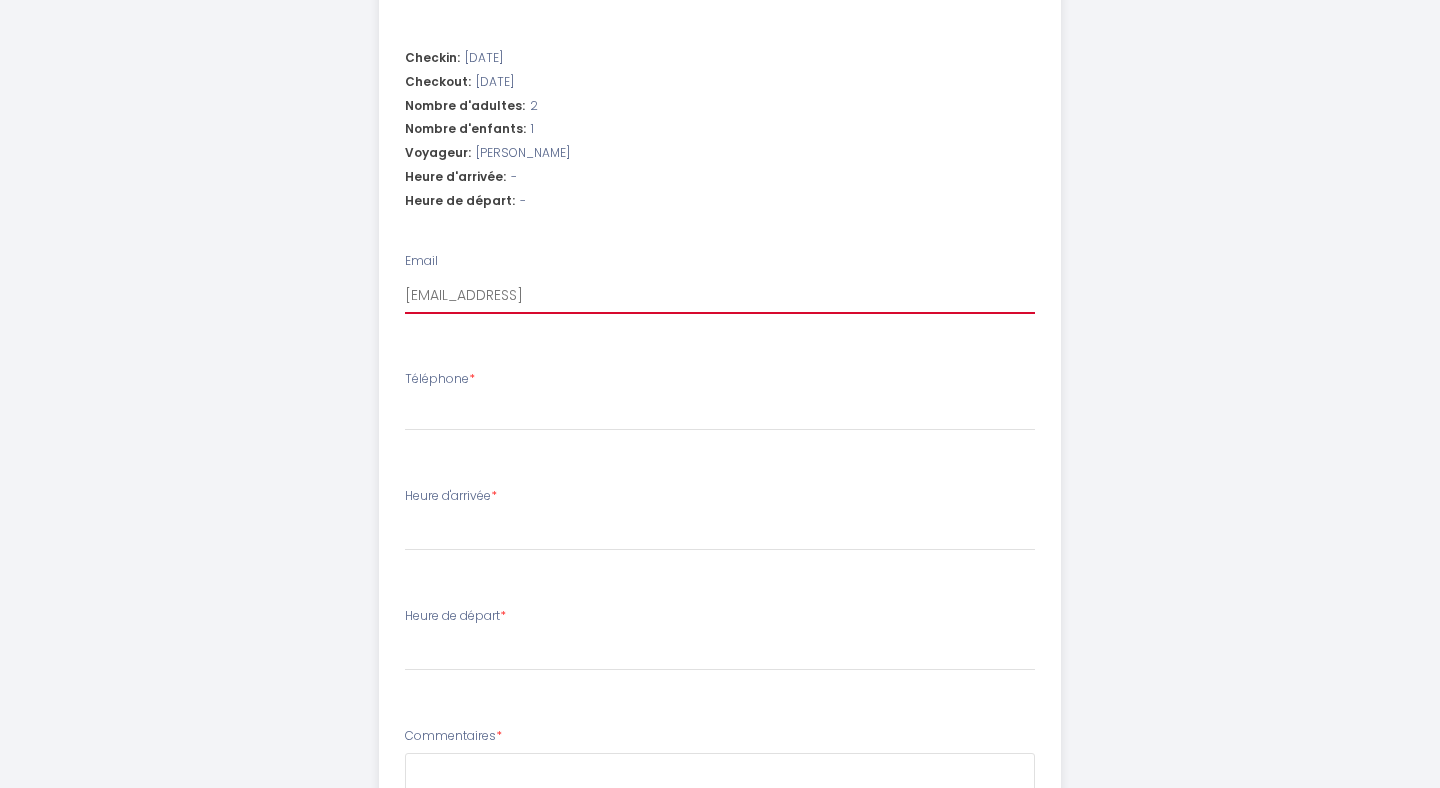 select 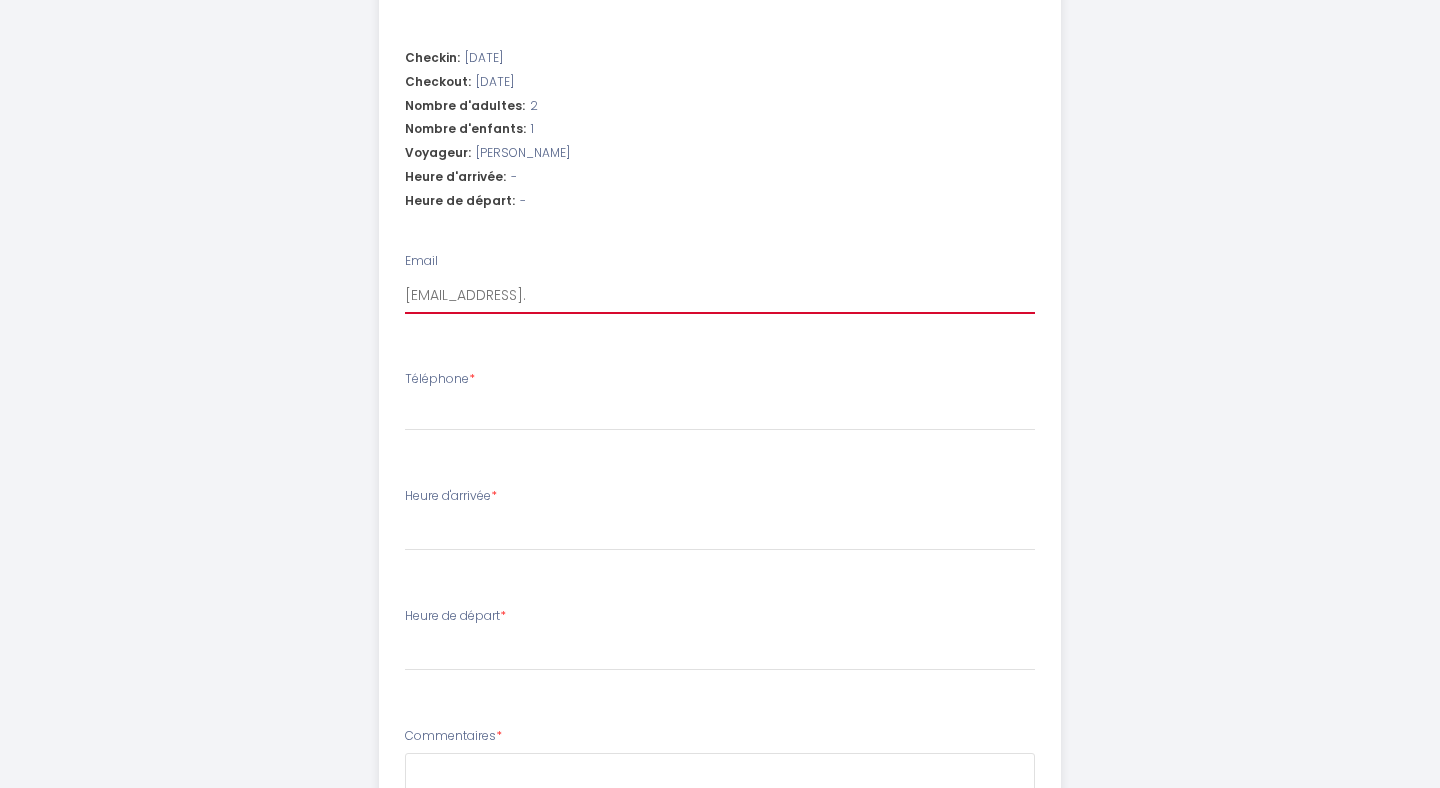 select 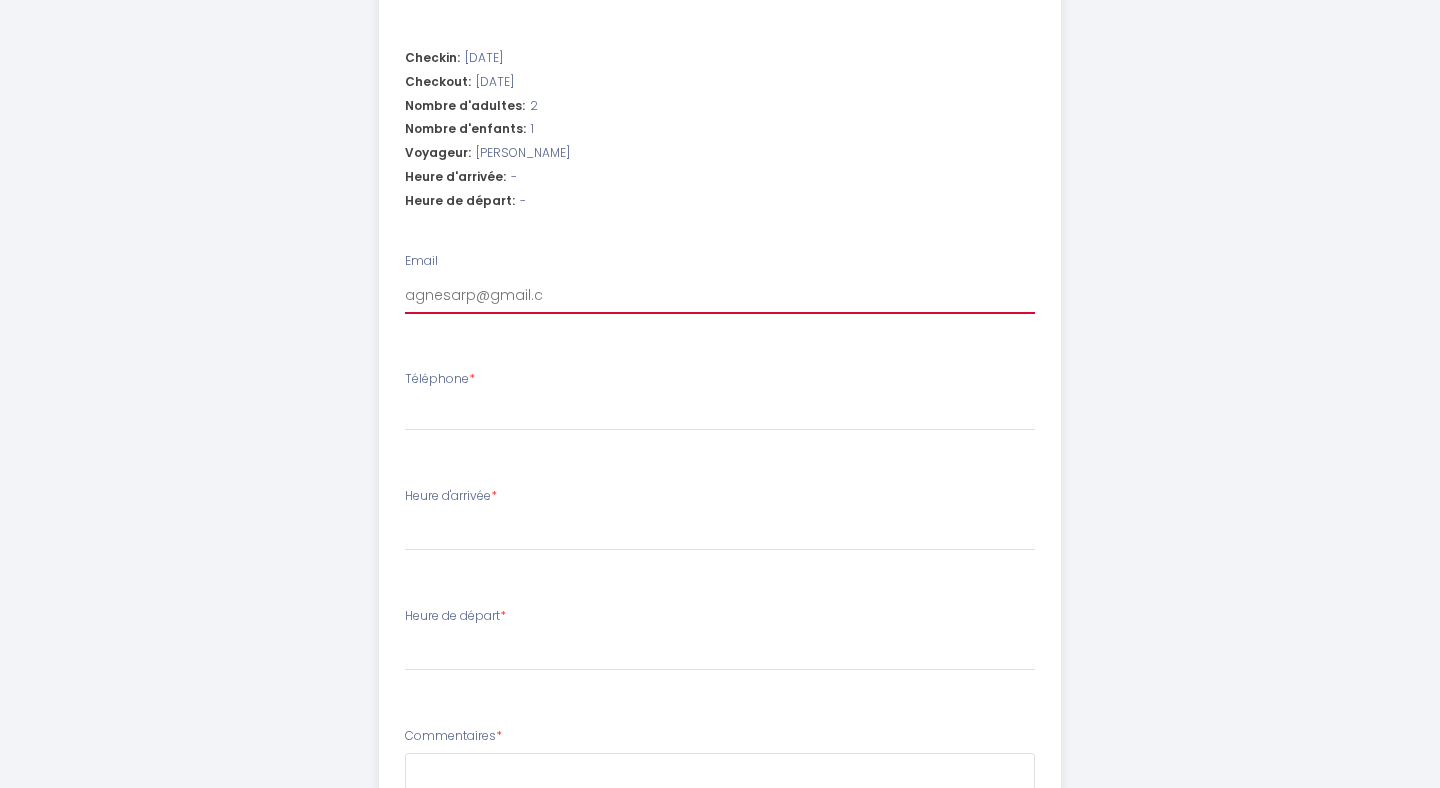 select 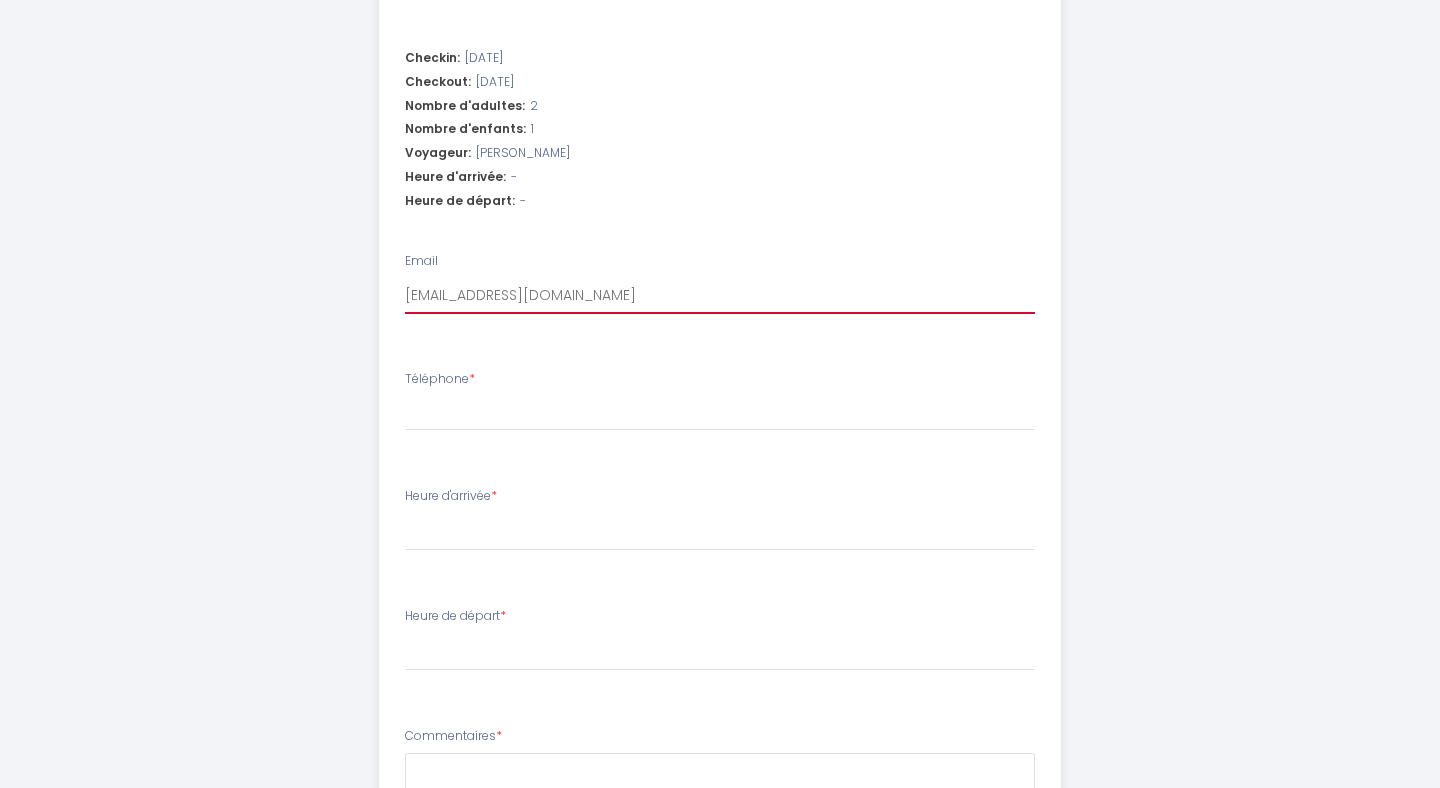 select 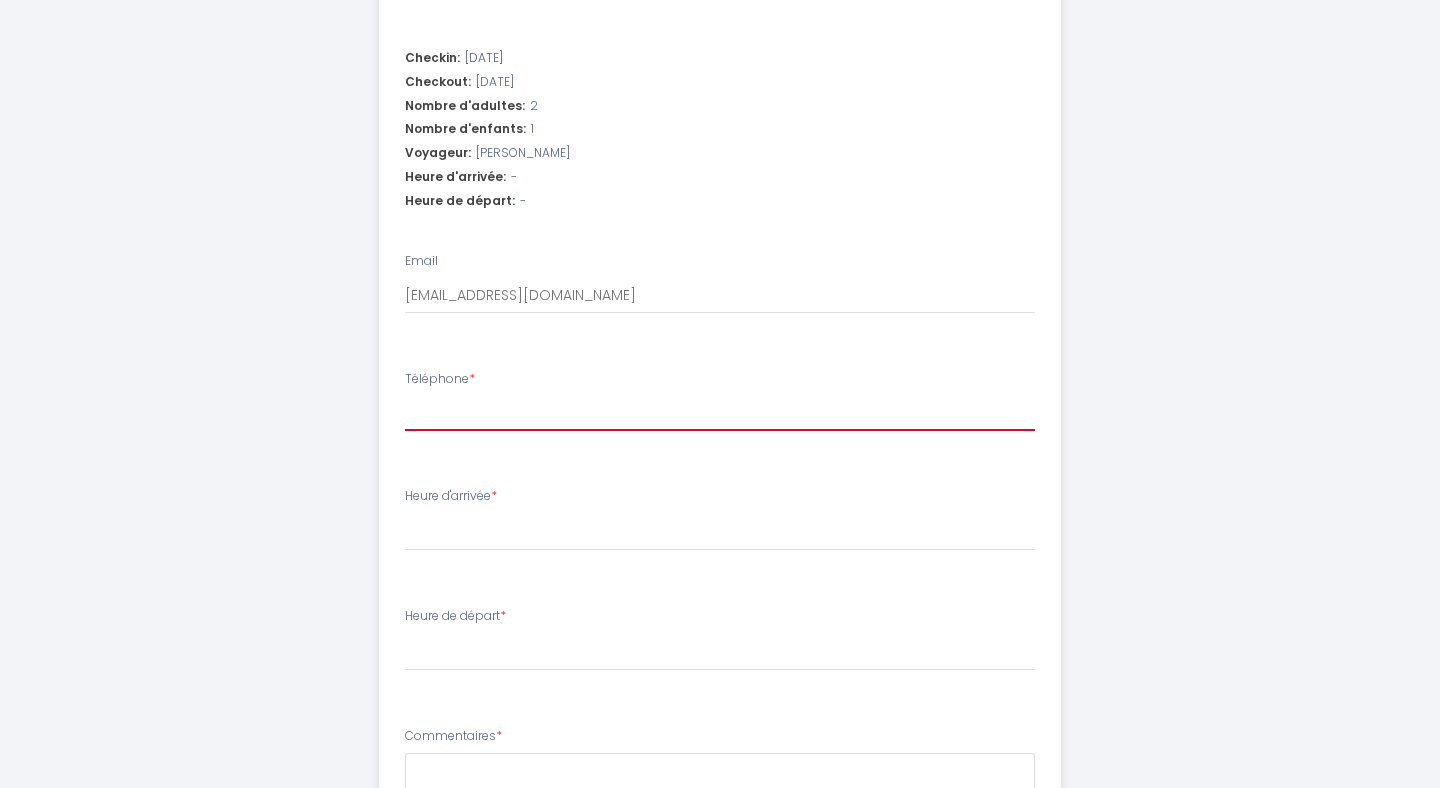 click on "Téléphone
*" at bounding box center (720, 413) 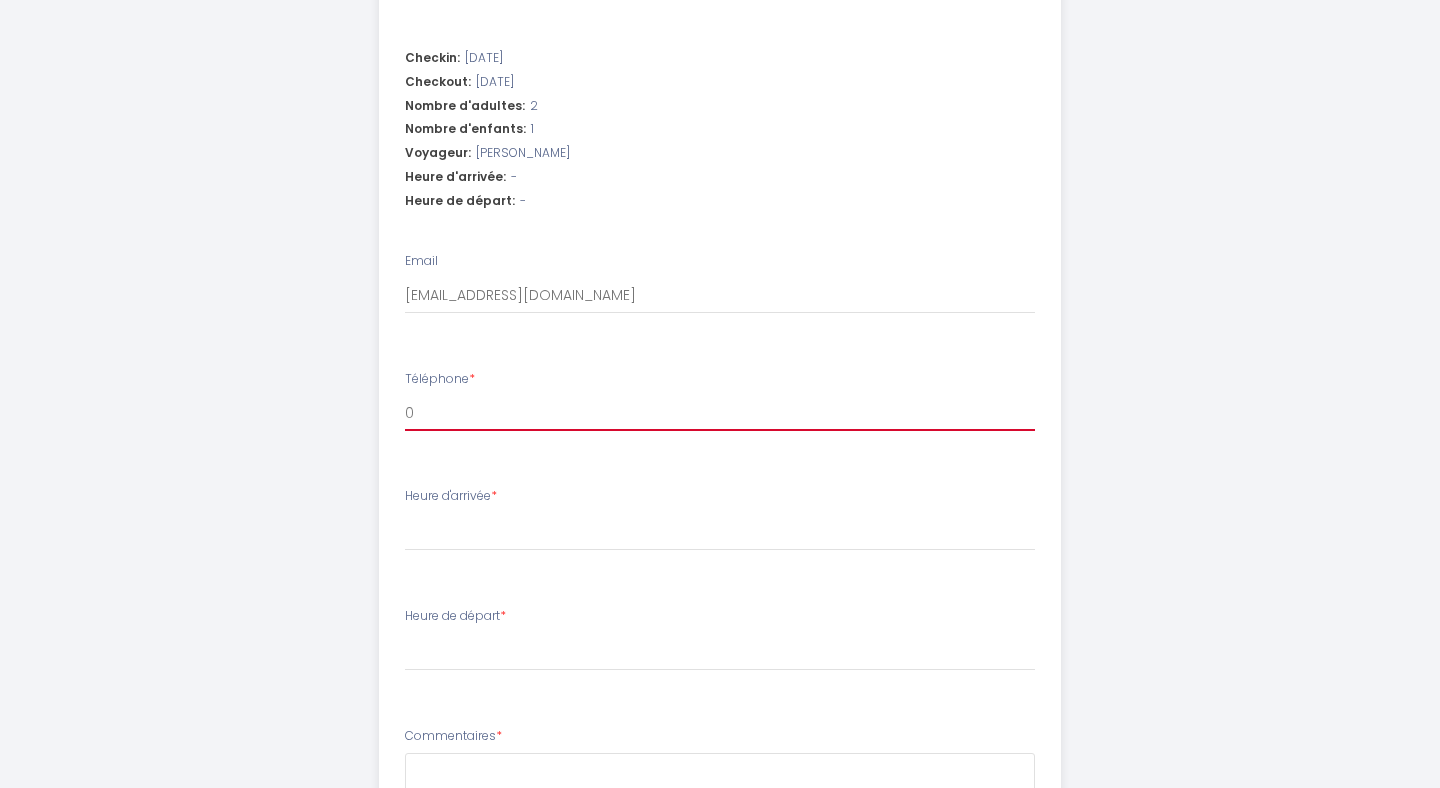 select 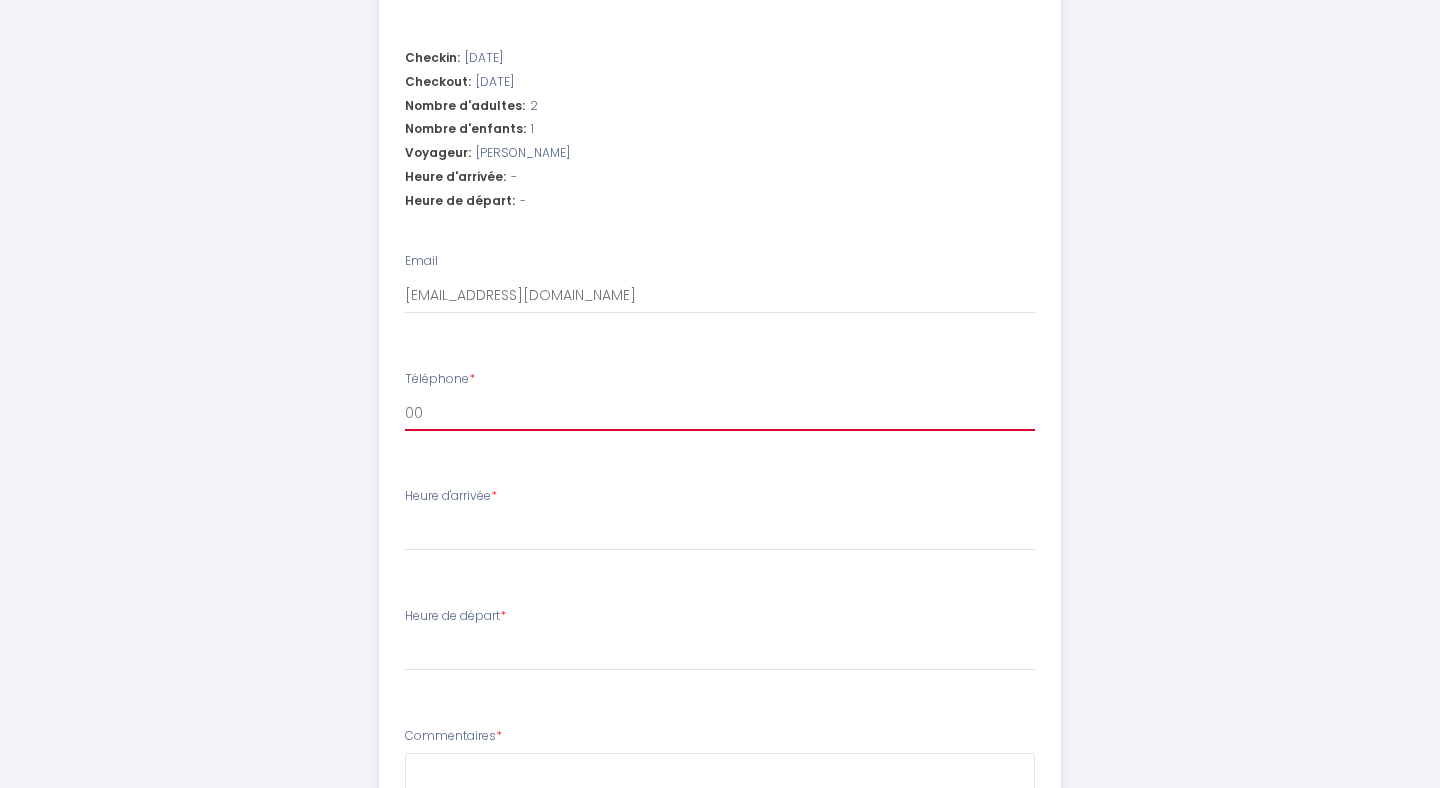 select 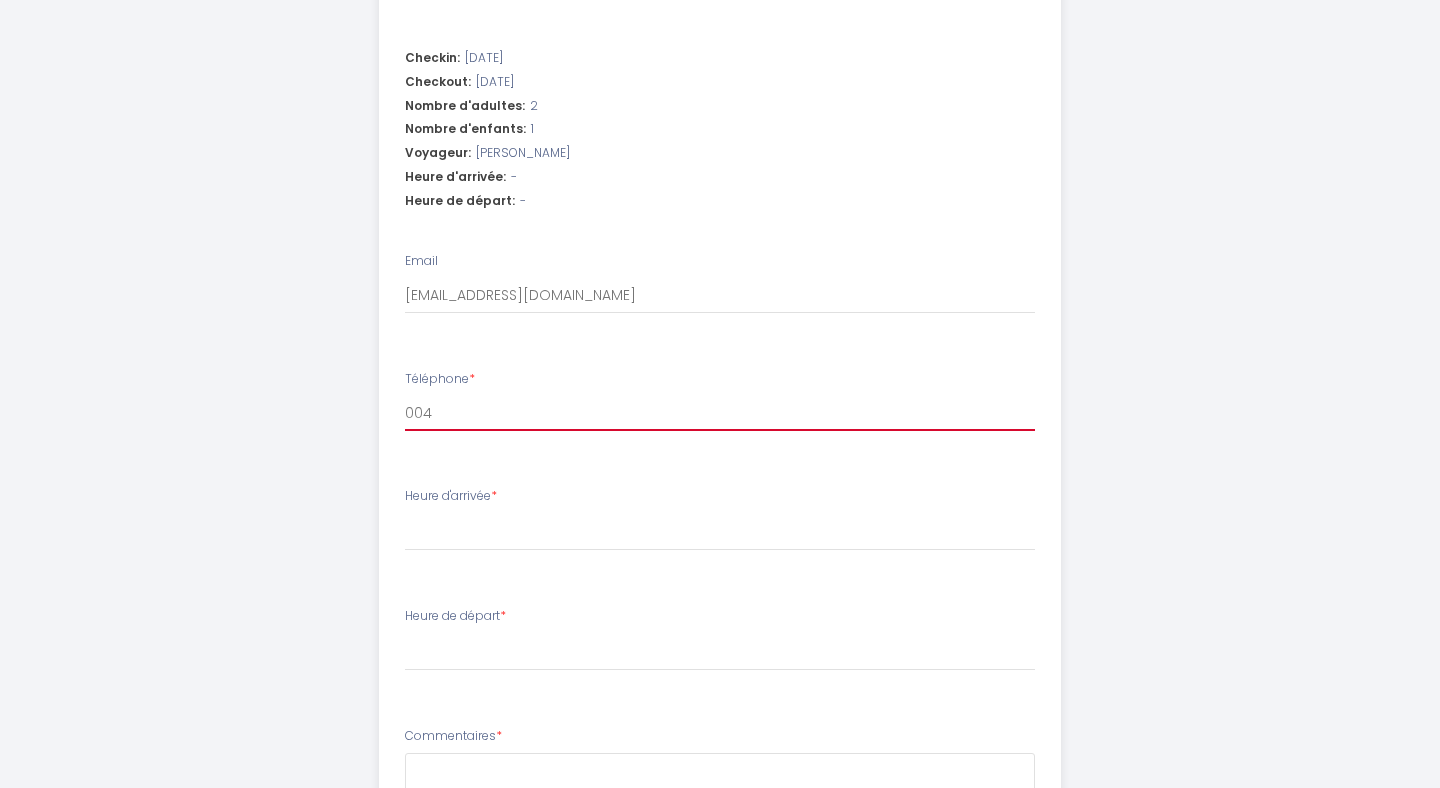 select 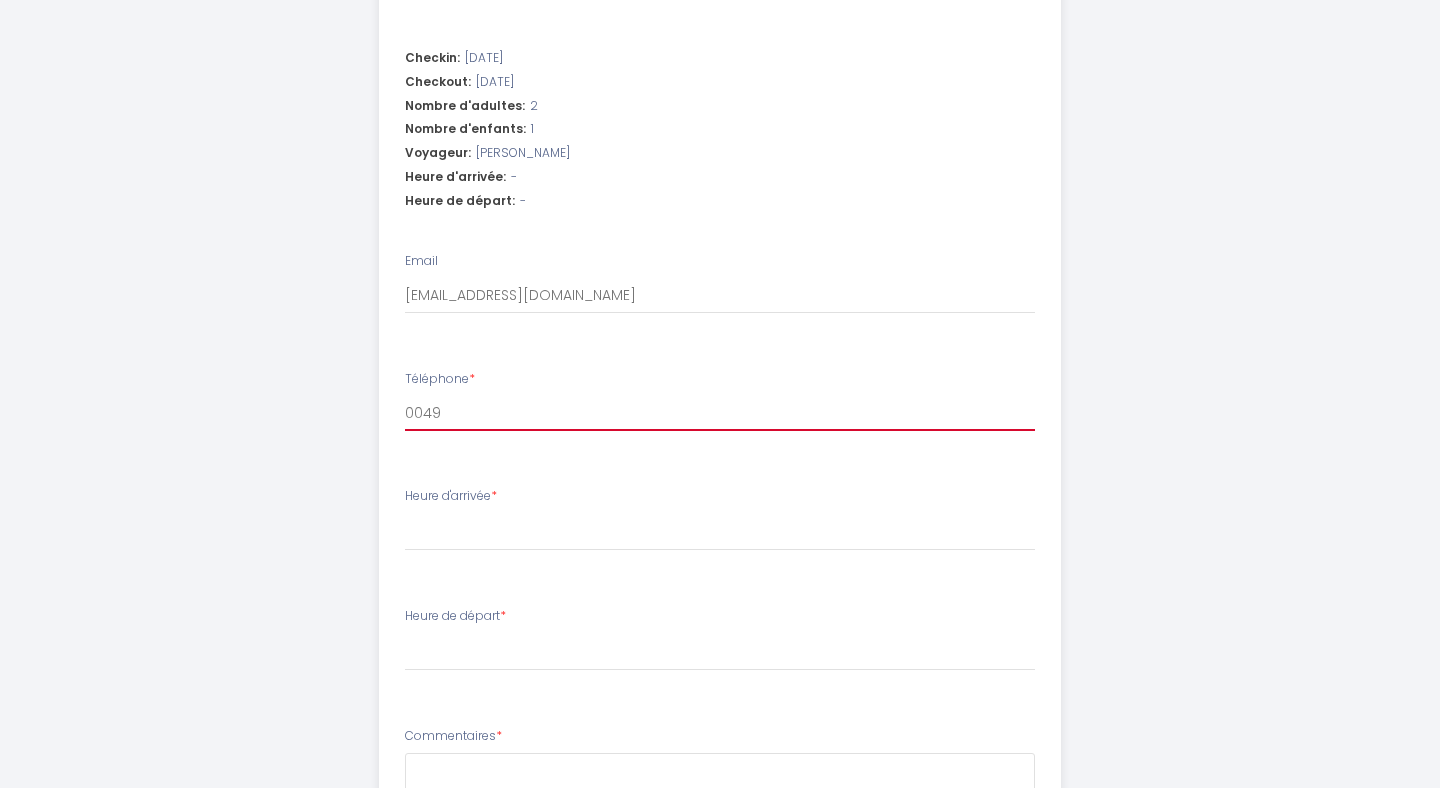 select 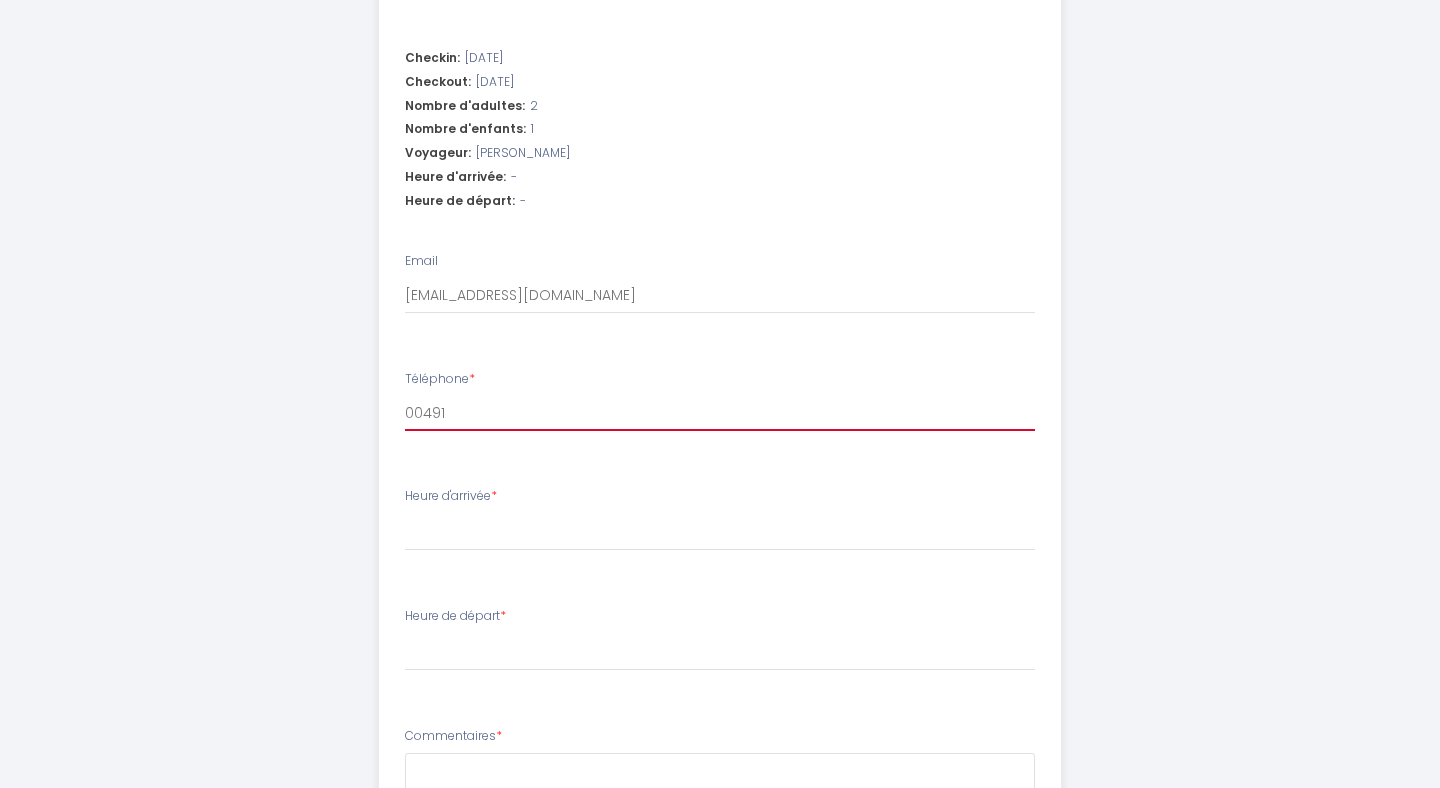select 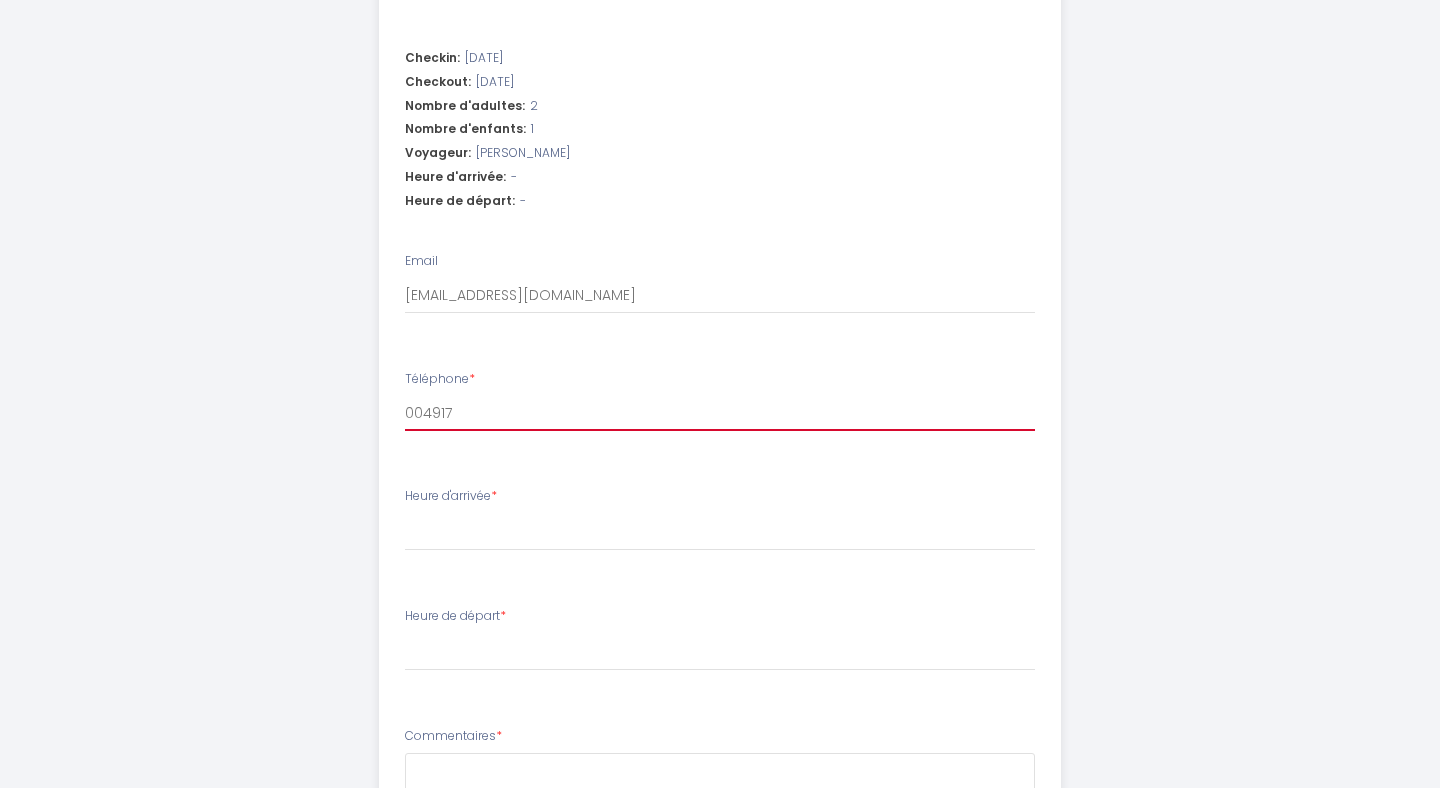 select 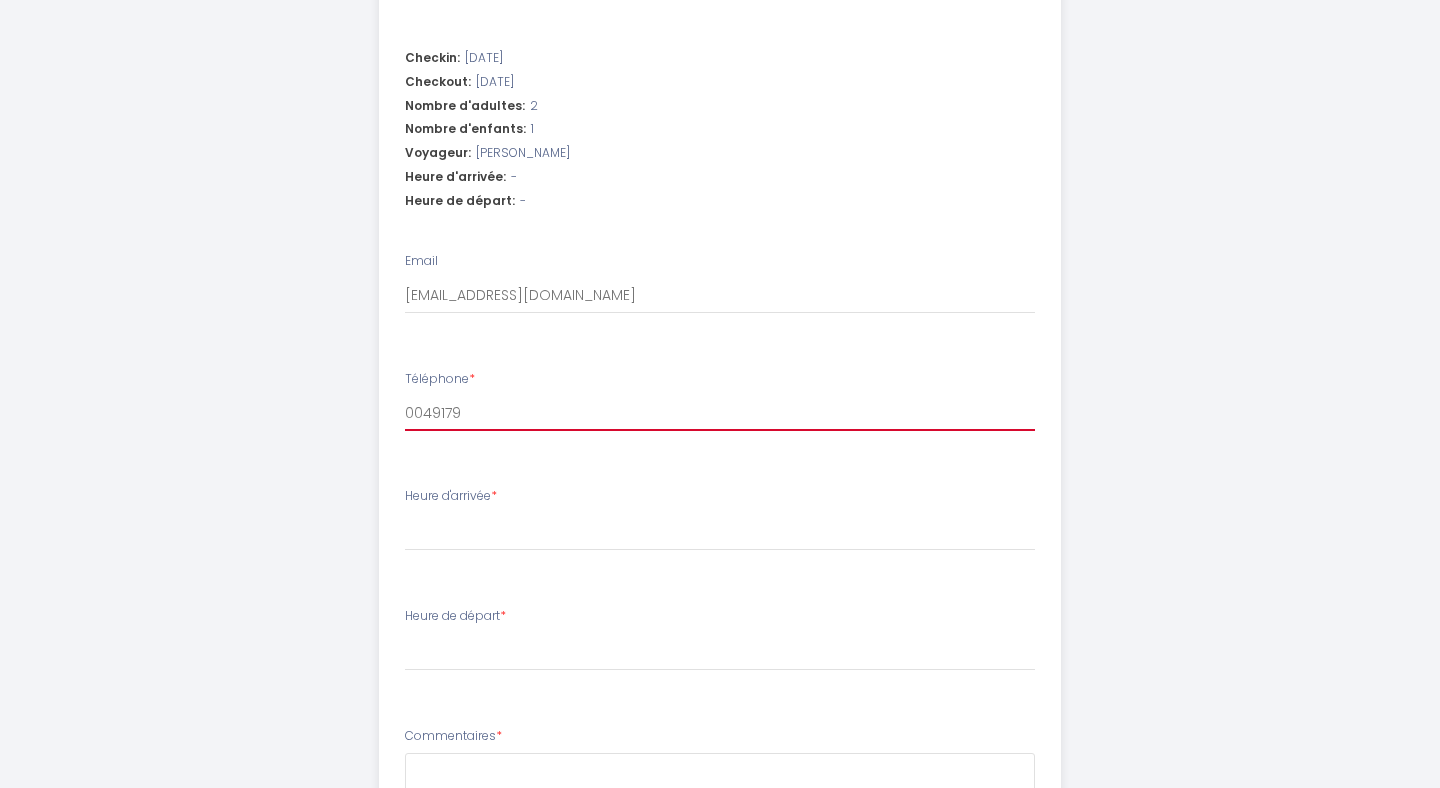 select 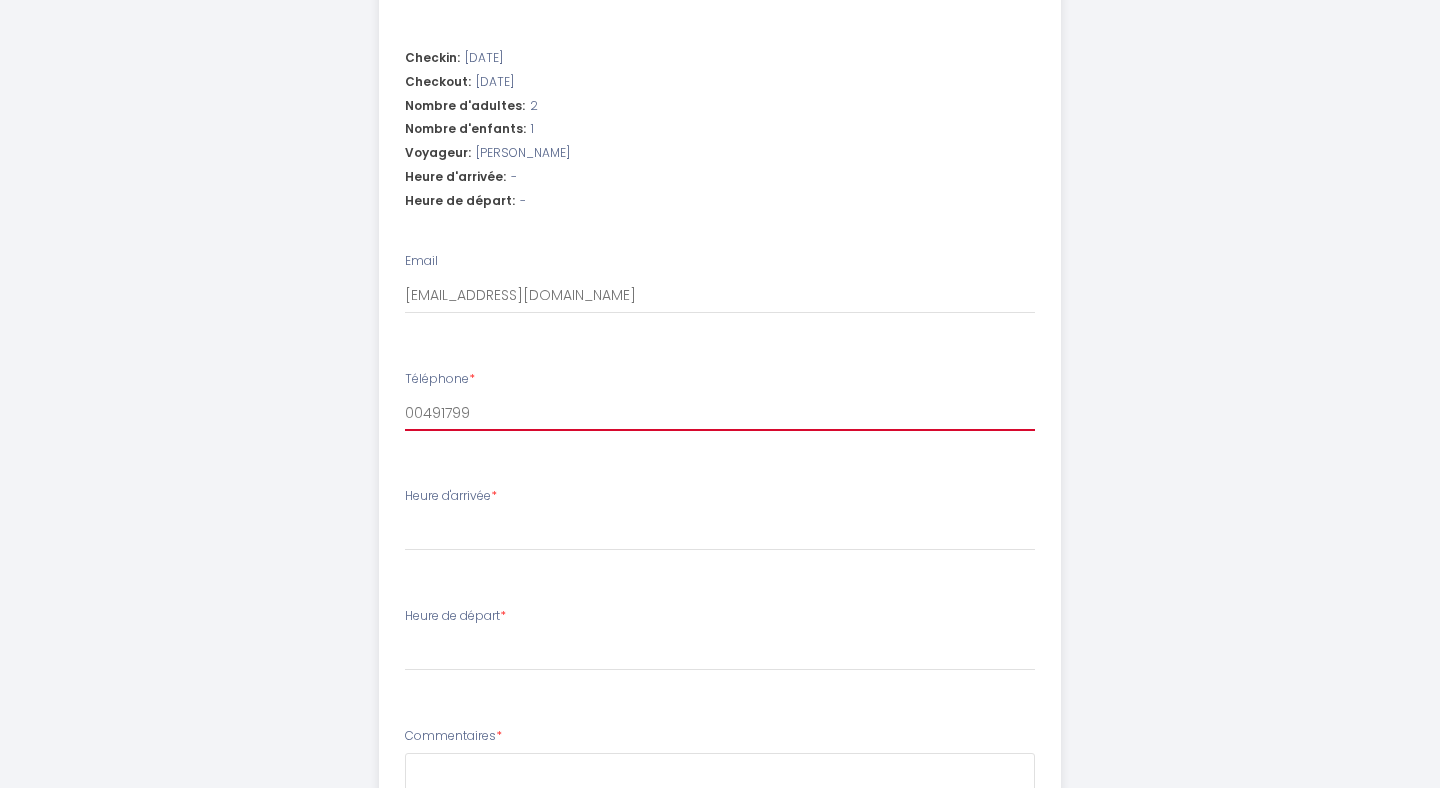 select 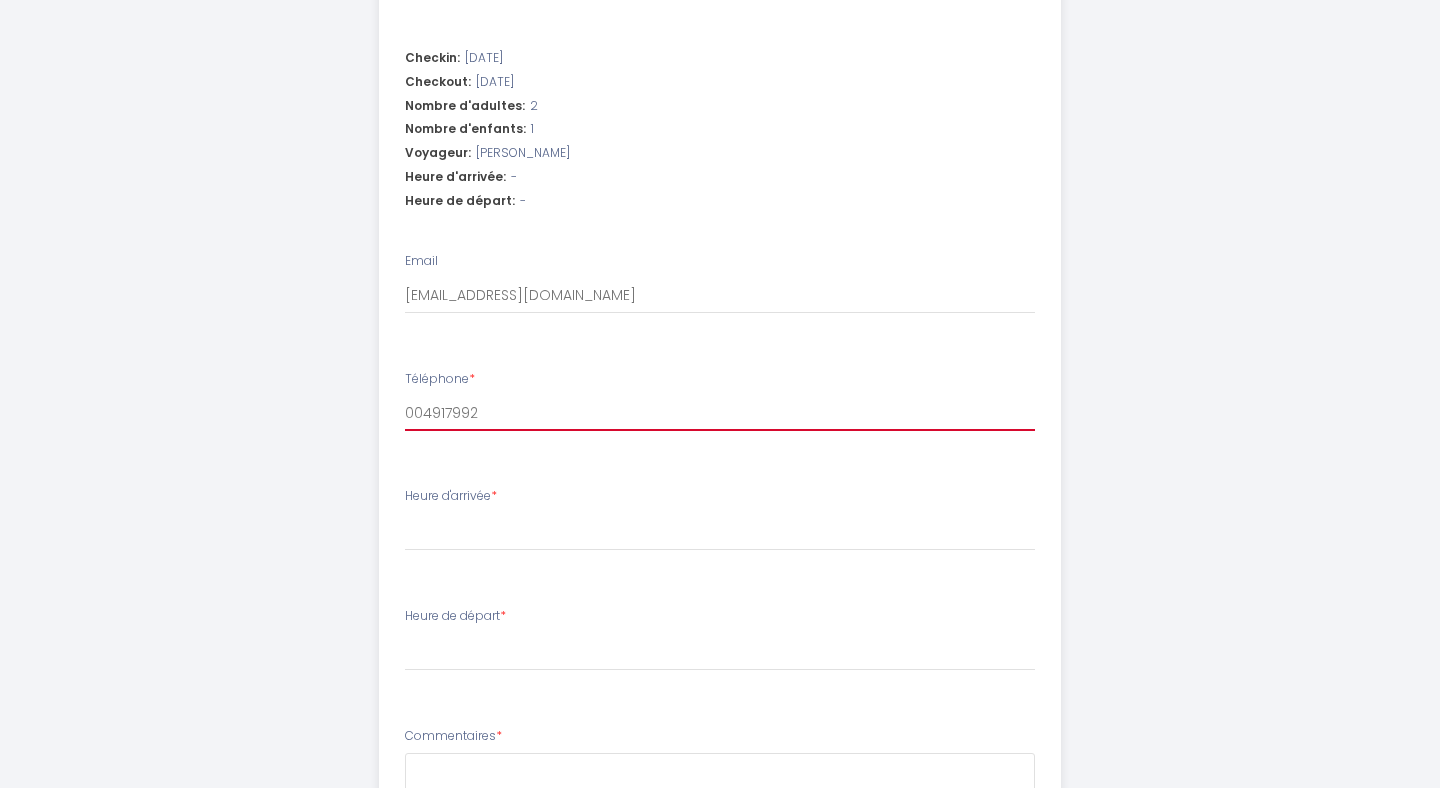 select 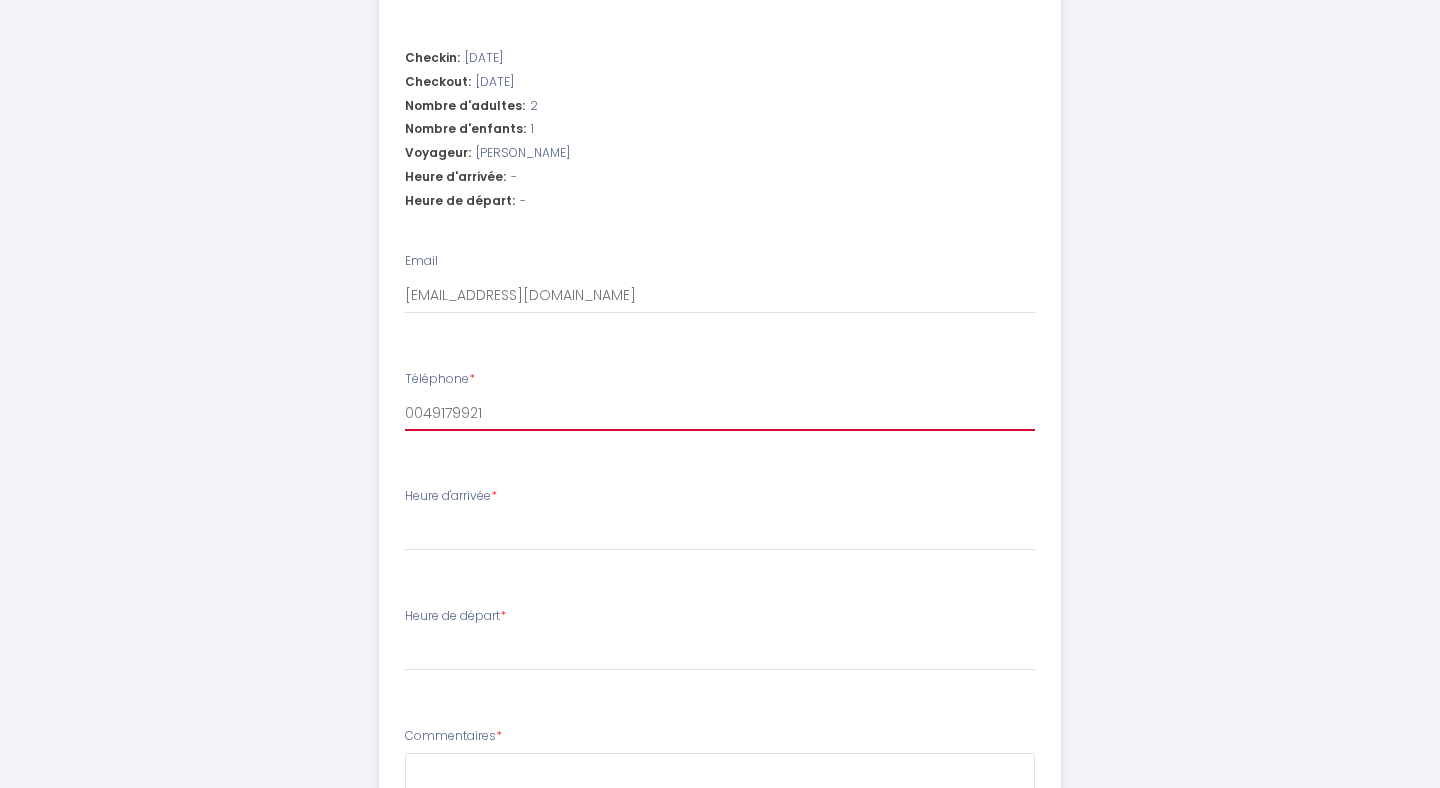 select 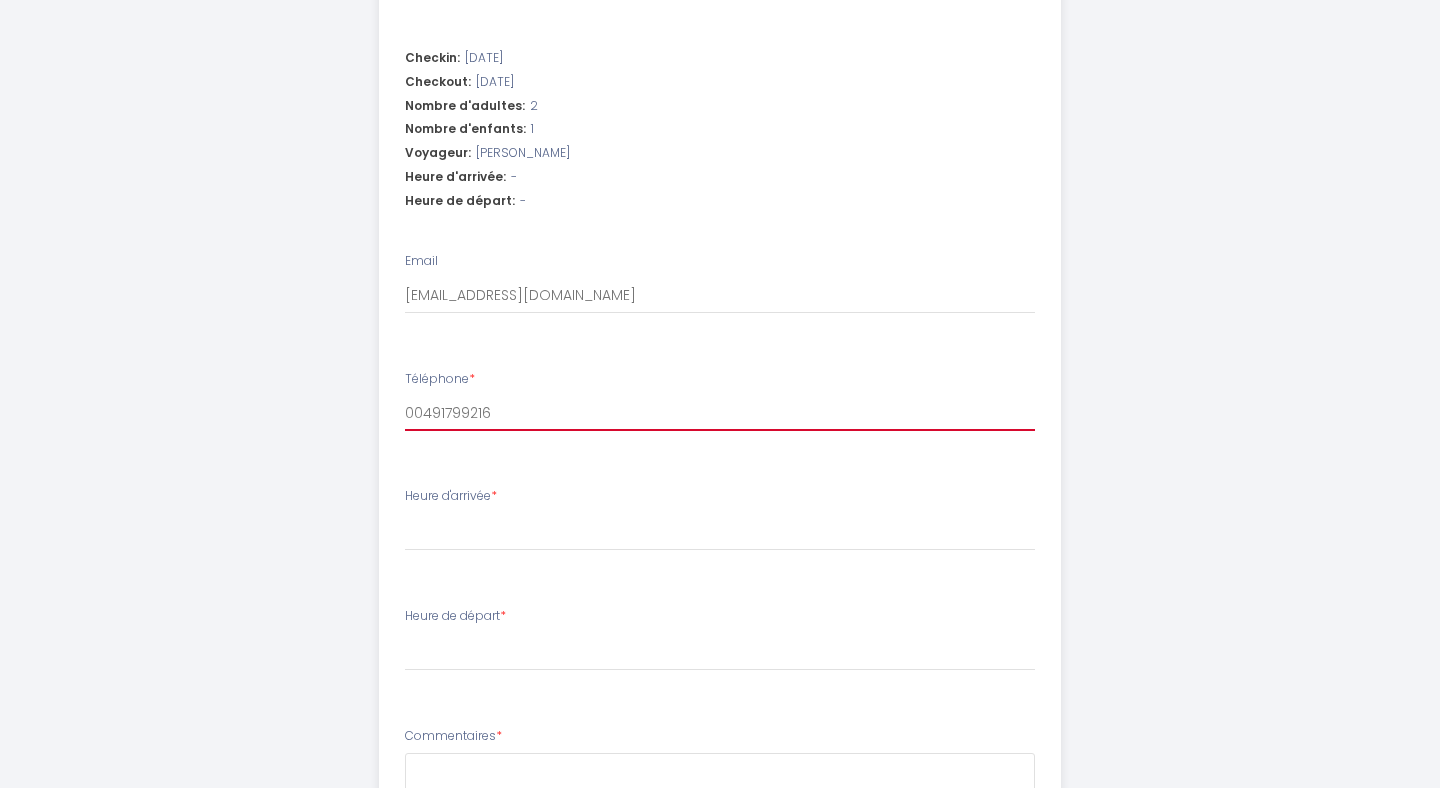 select 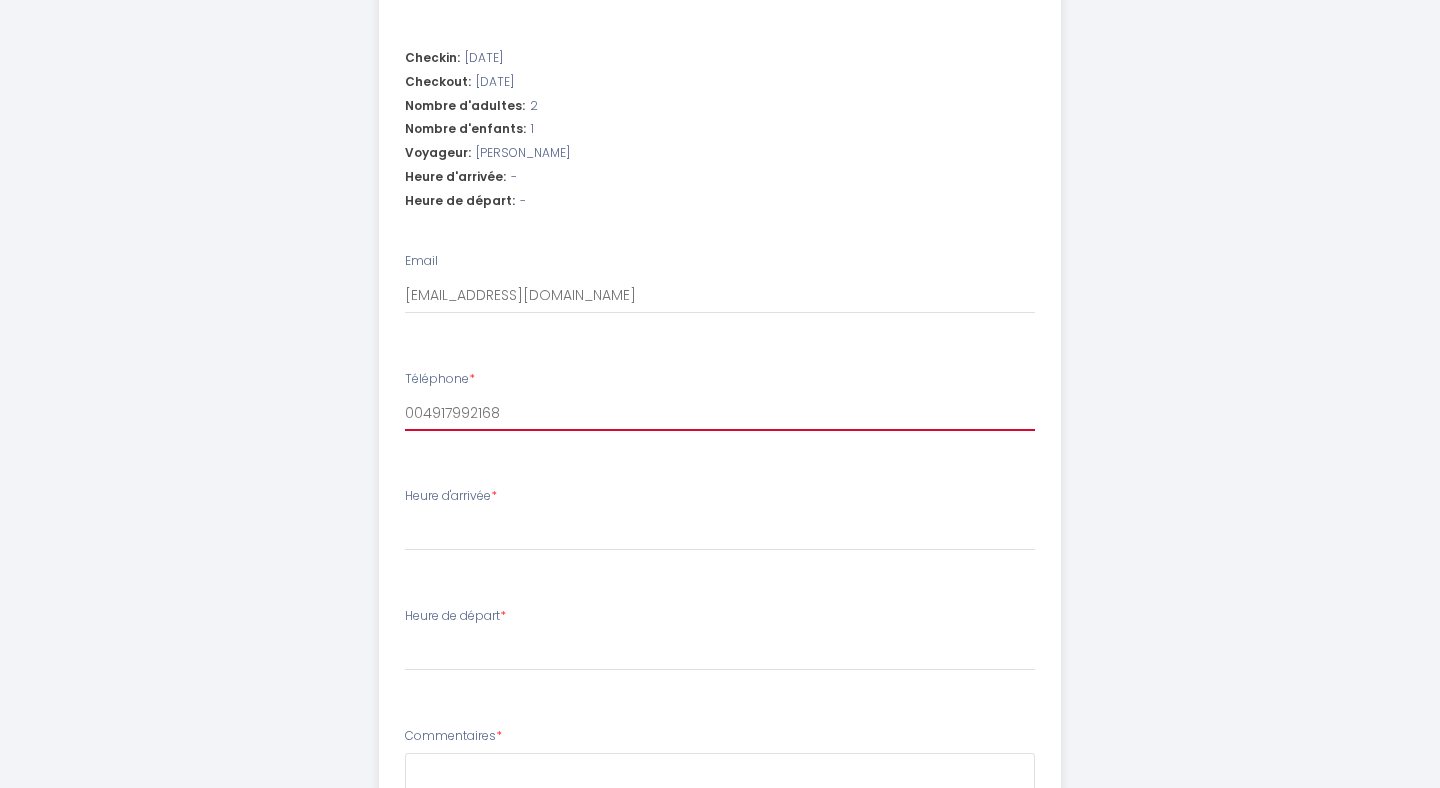 select 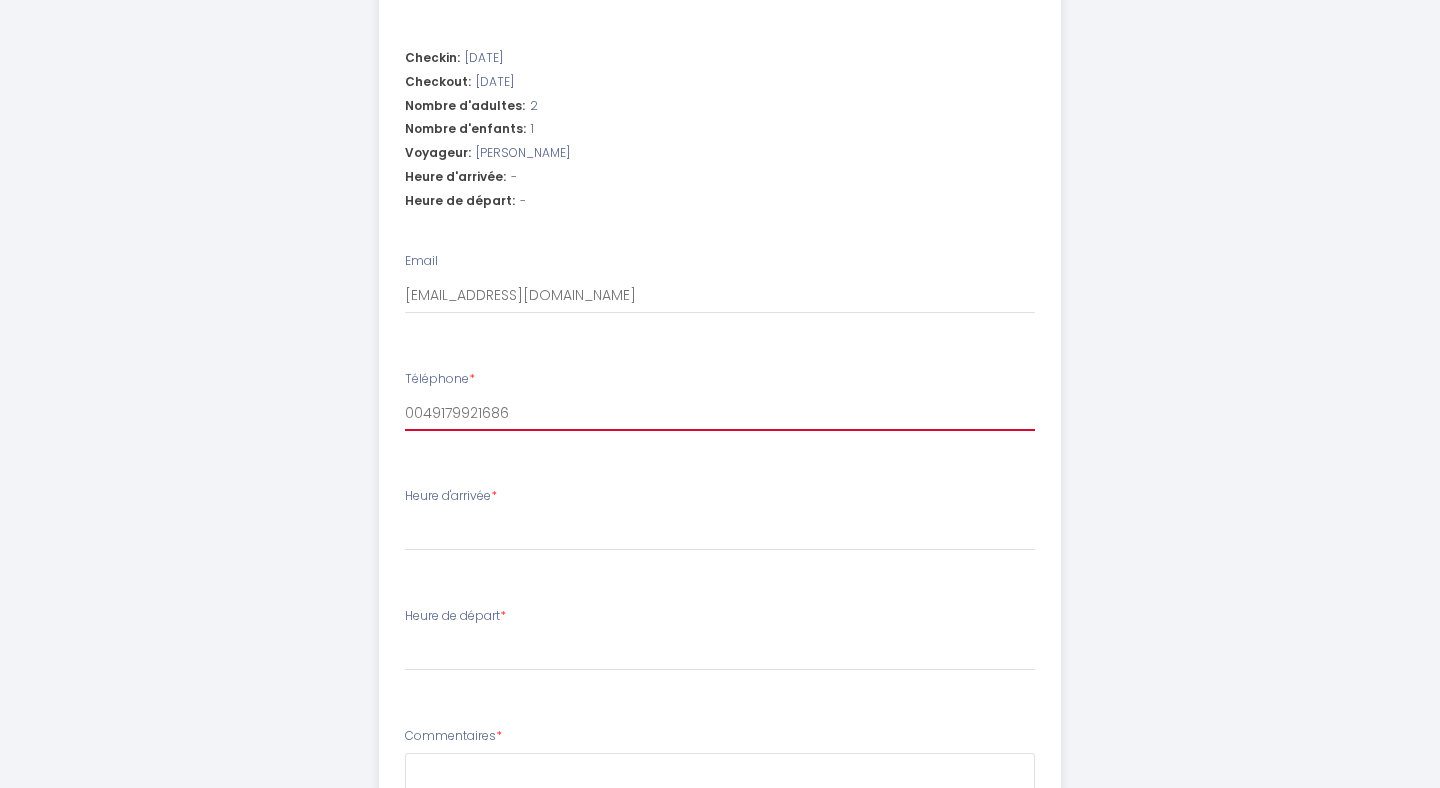 select 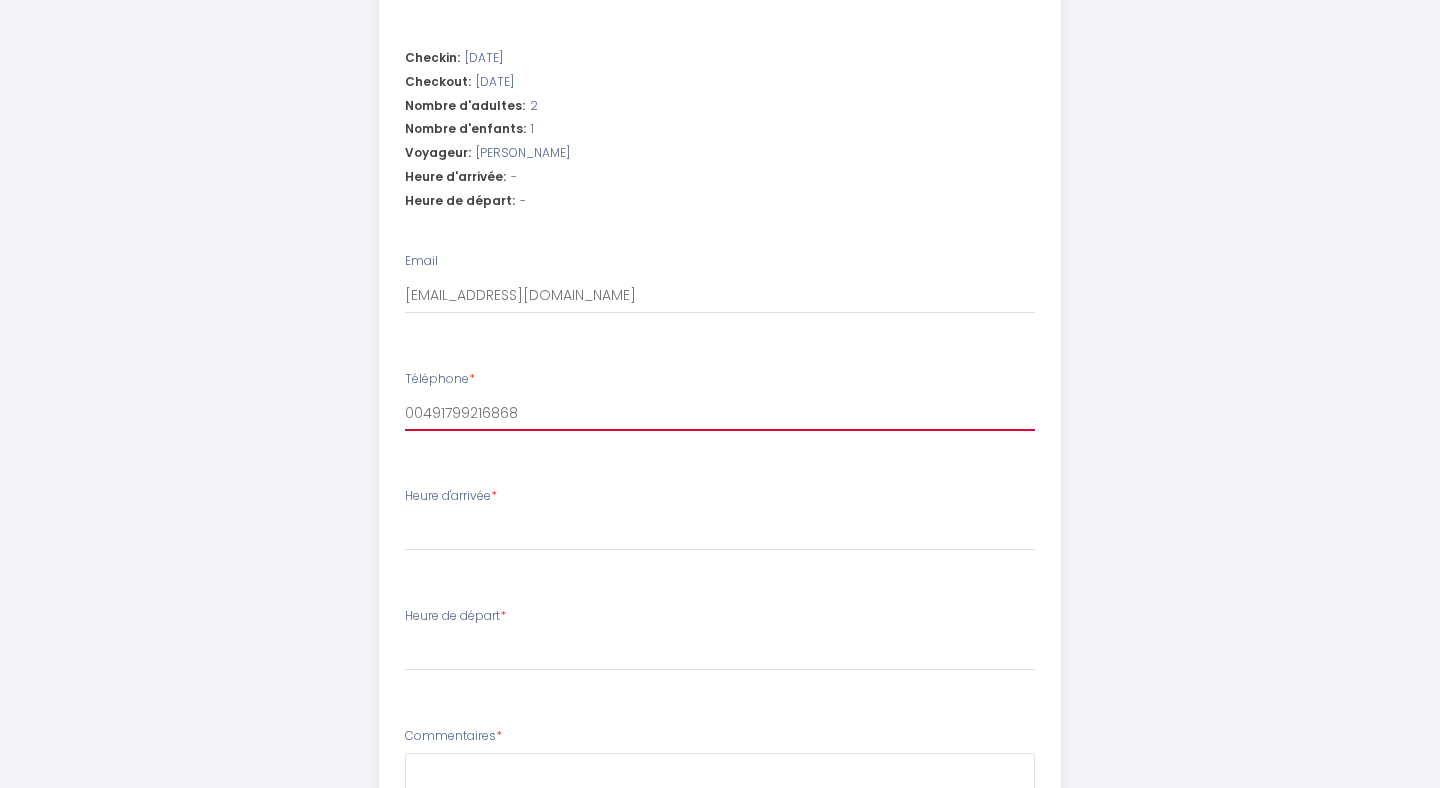select 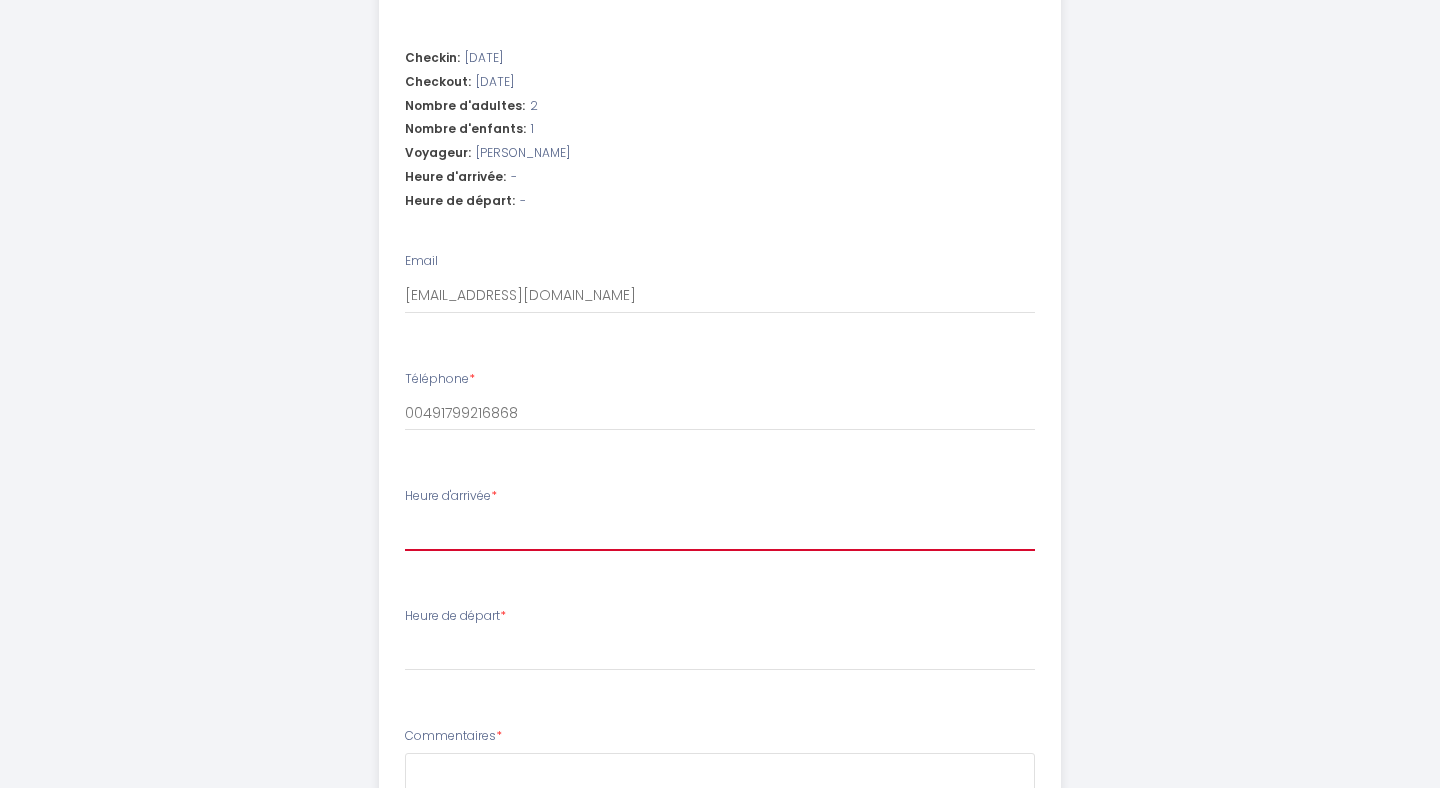 click on "16:00 16:30 17:00 17:30 18:00 18:30 19:00 19:30 20:00 20:30 21:00 21:30 22:00 22:30 23:00 23:30" at bounding box center [720, 532] 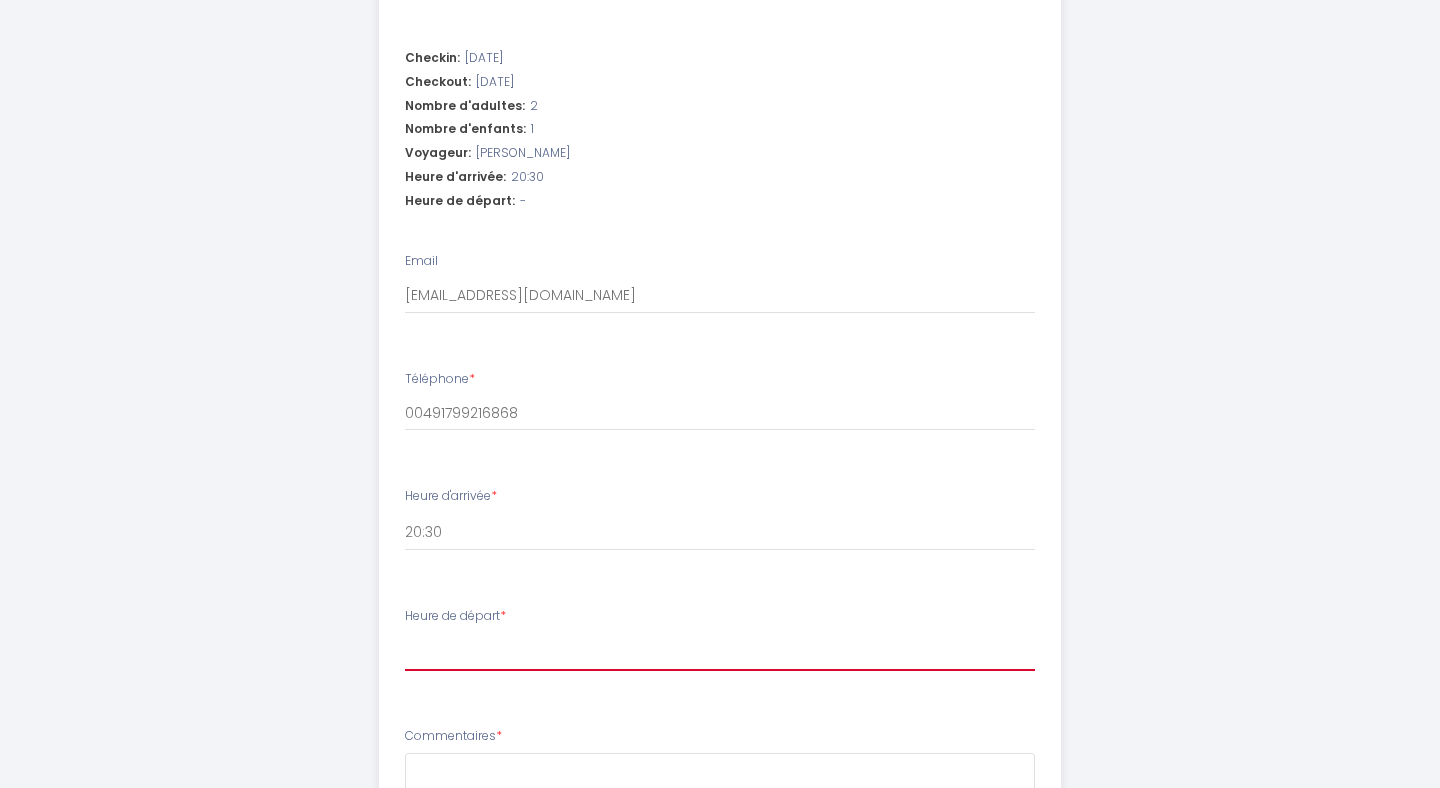 click on "00:00 00:30 01:00 01:30 02:00 02:30 03:00 03:30 04:00 04:30 05:00 05:30 06:00 06:30 07:00 07:30 08:00 08:30 09:00 09:30 10:00 10:30 11:00" at bounding box center (720, 652) 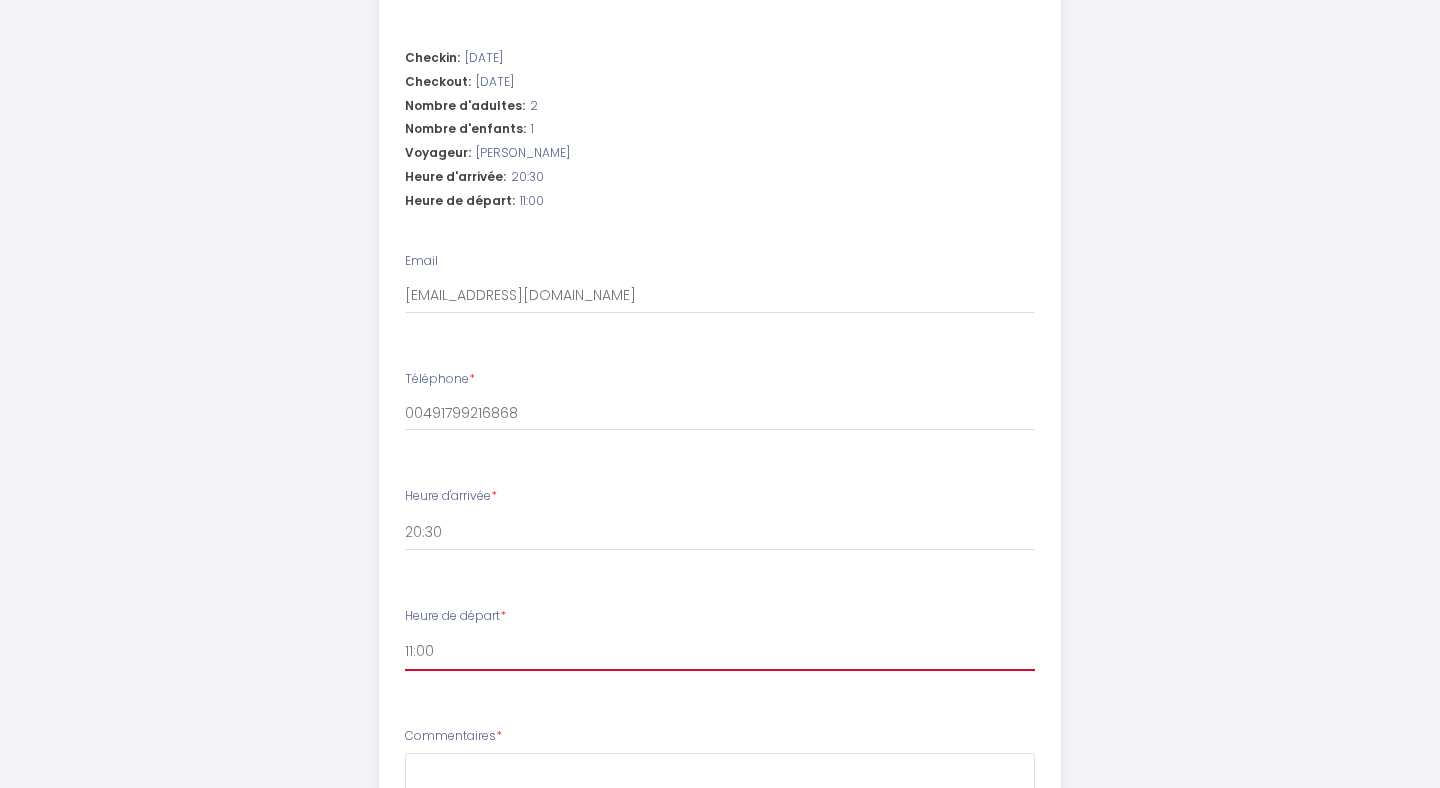 scroll, scrollTop: 892, scrollLeft: 0, axis: vertical 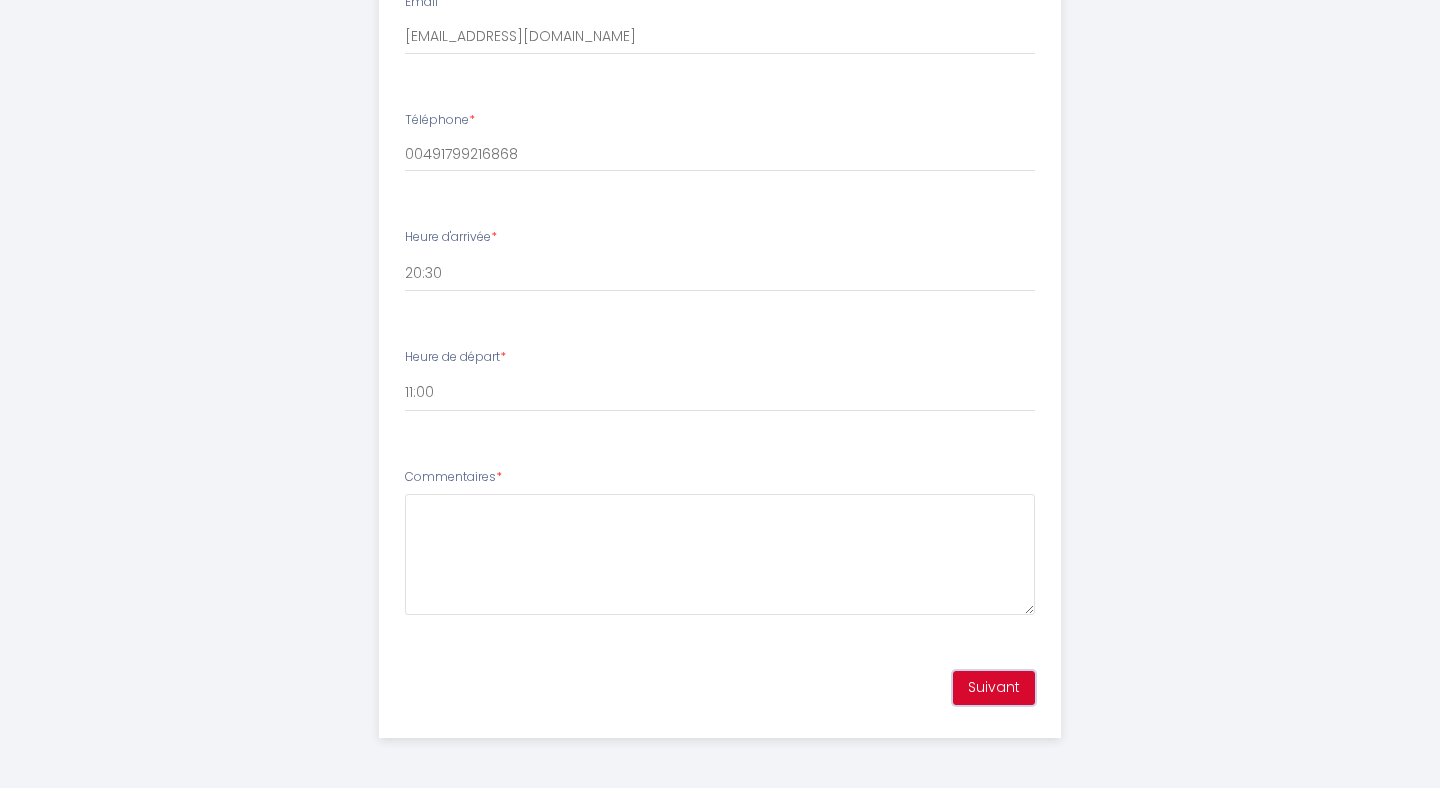 click on "Suivant" at bounding box center (994, 688) 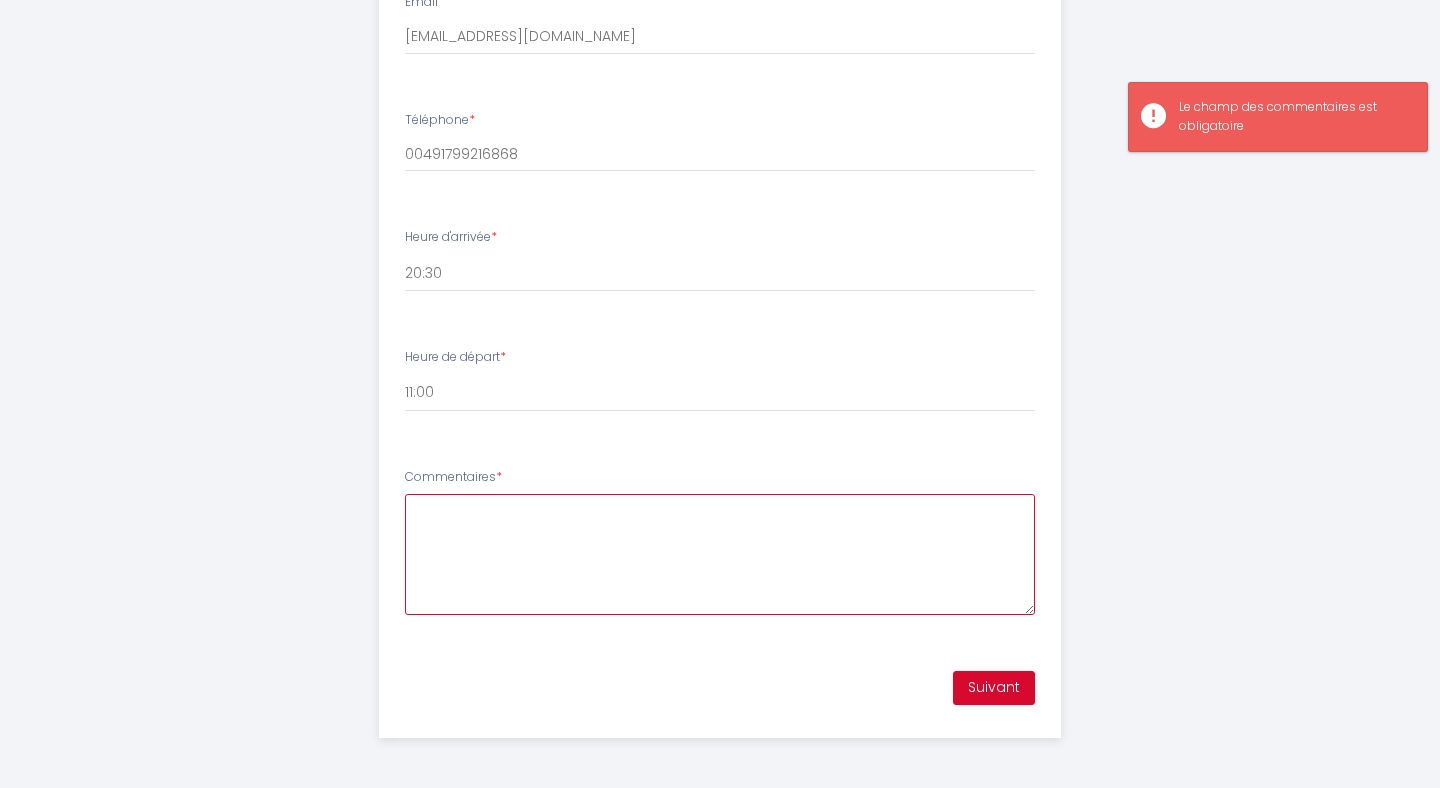 click on "Commentaires
*" at bounding box center [720, 554] 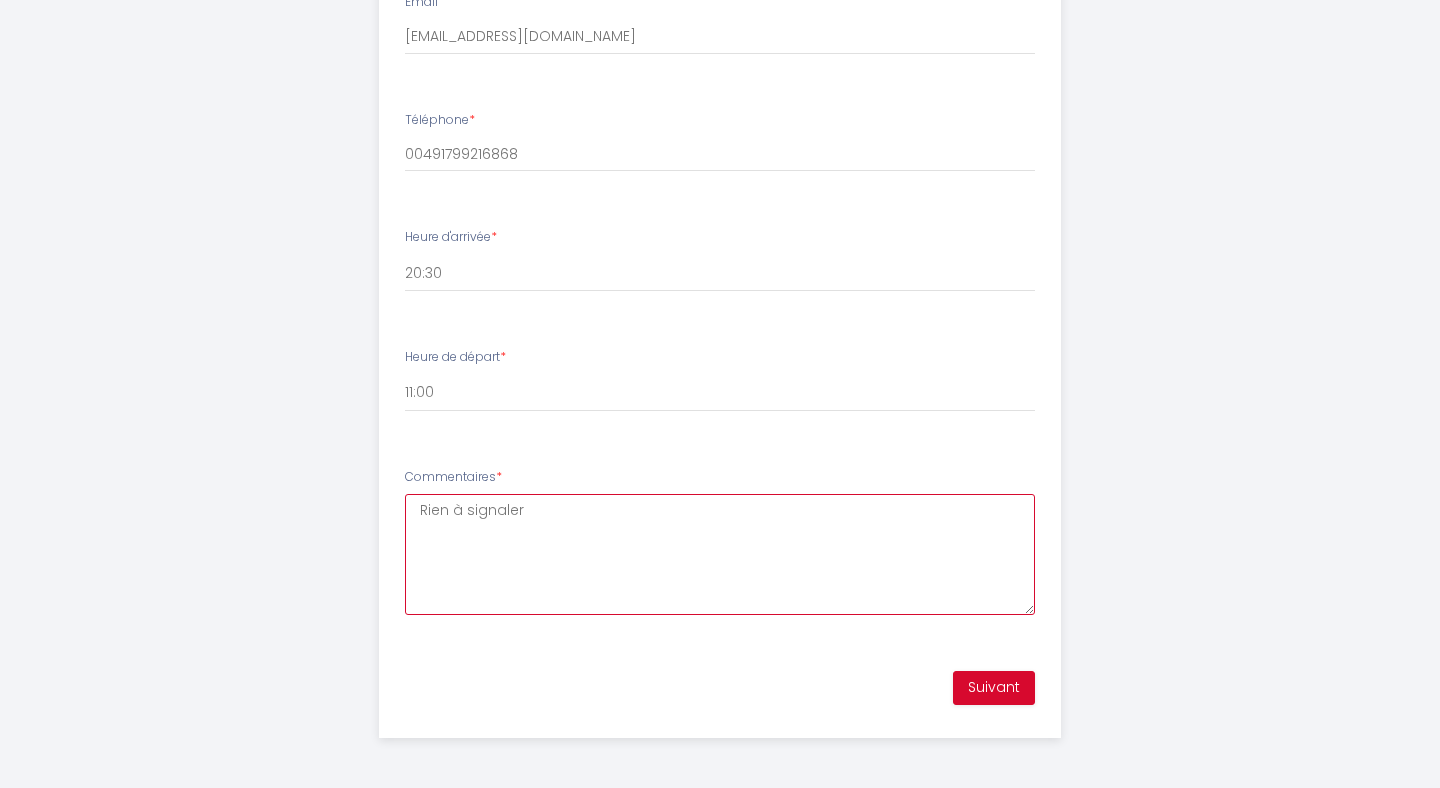 type on "Rien à signaler" 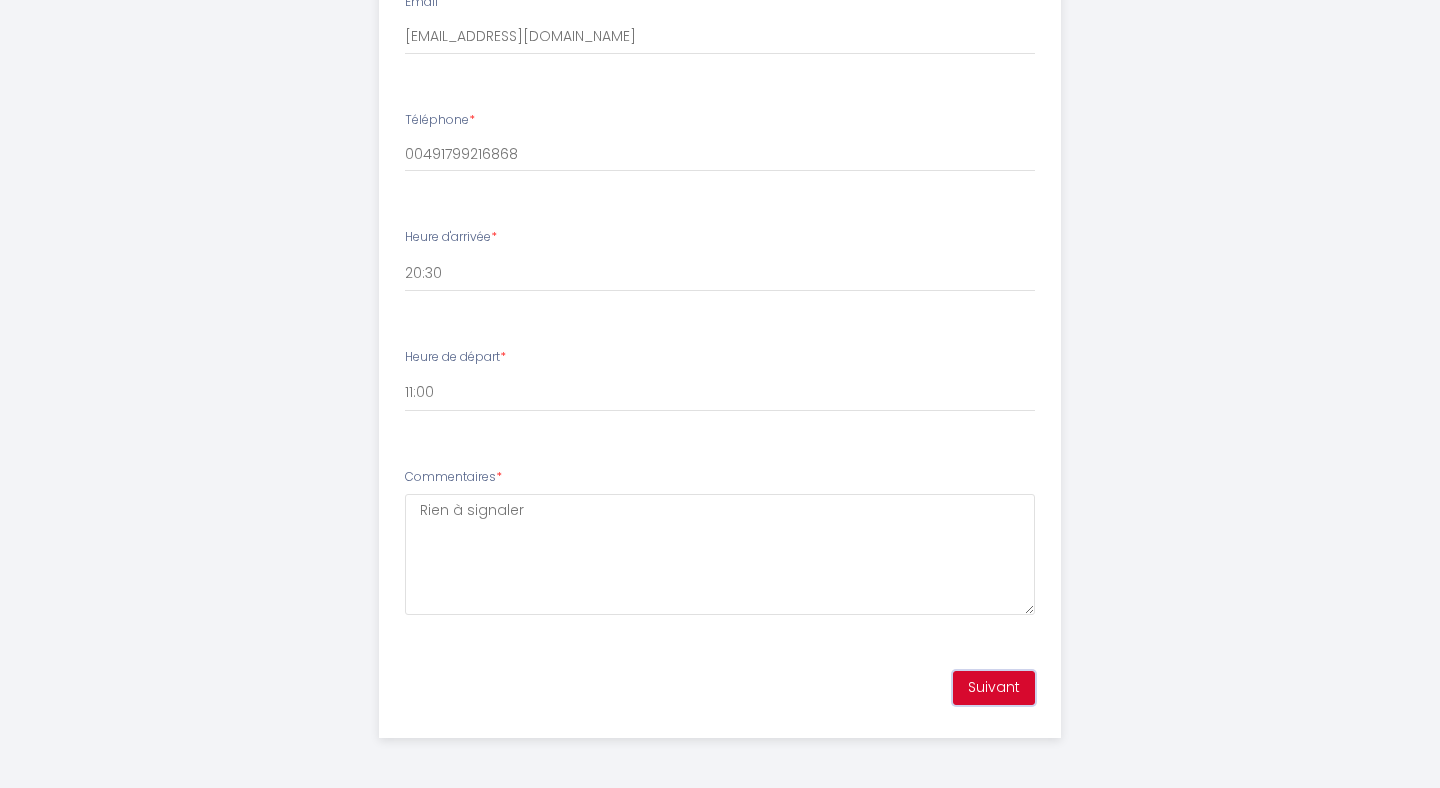 click on "Suivant" at bounding box center [994, 688] 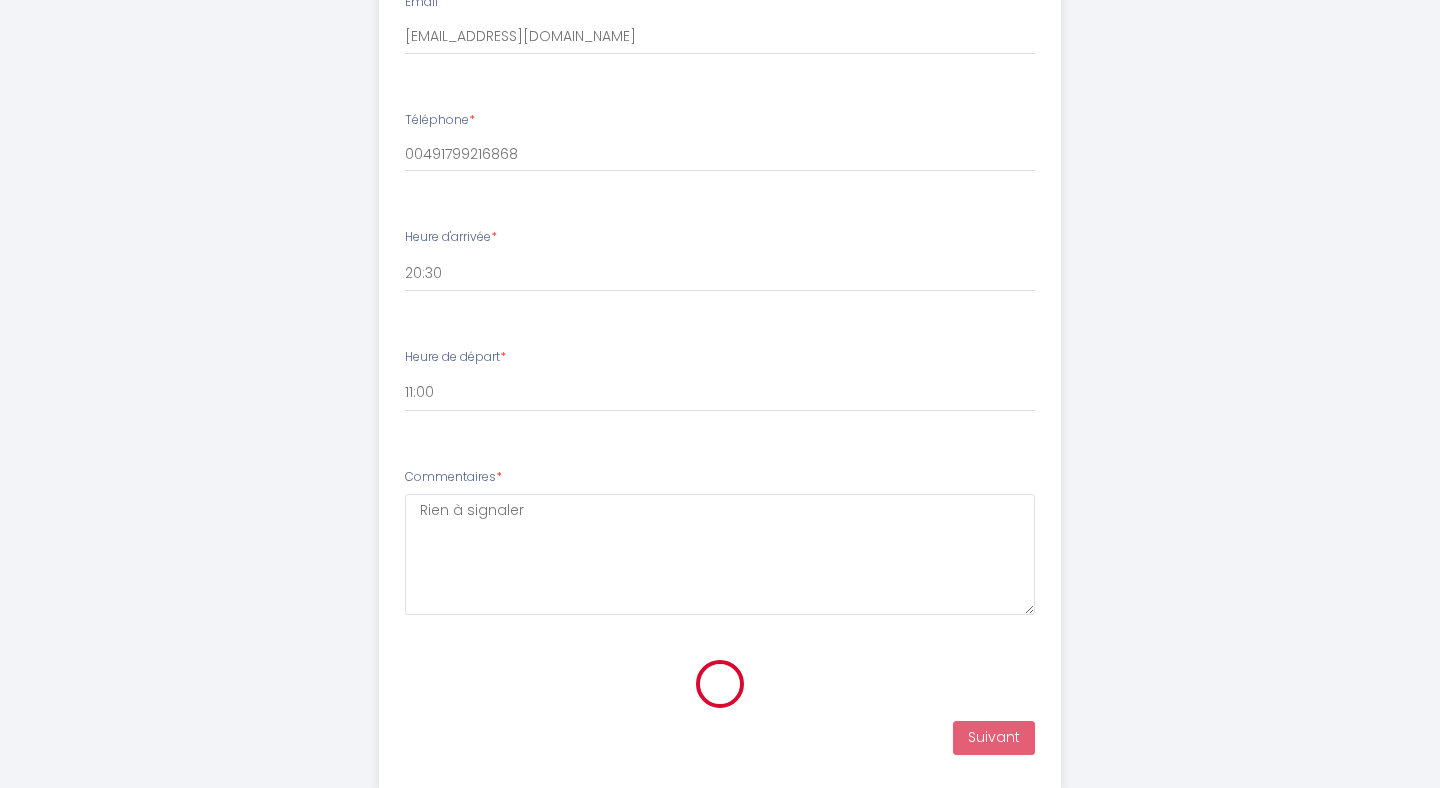 scroll, scrollTop: 283, scrollLeft: 0, axis: vertical 